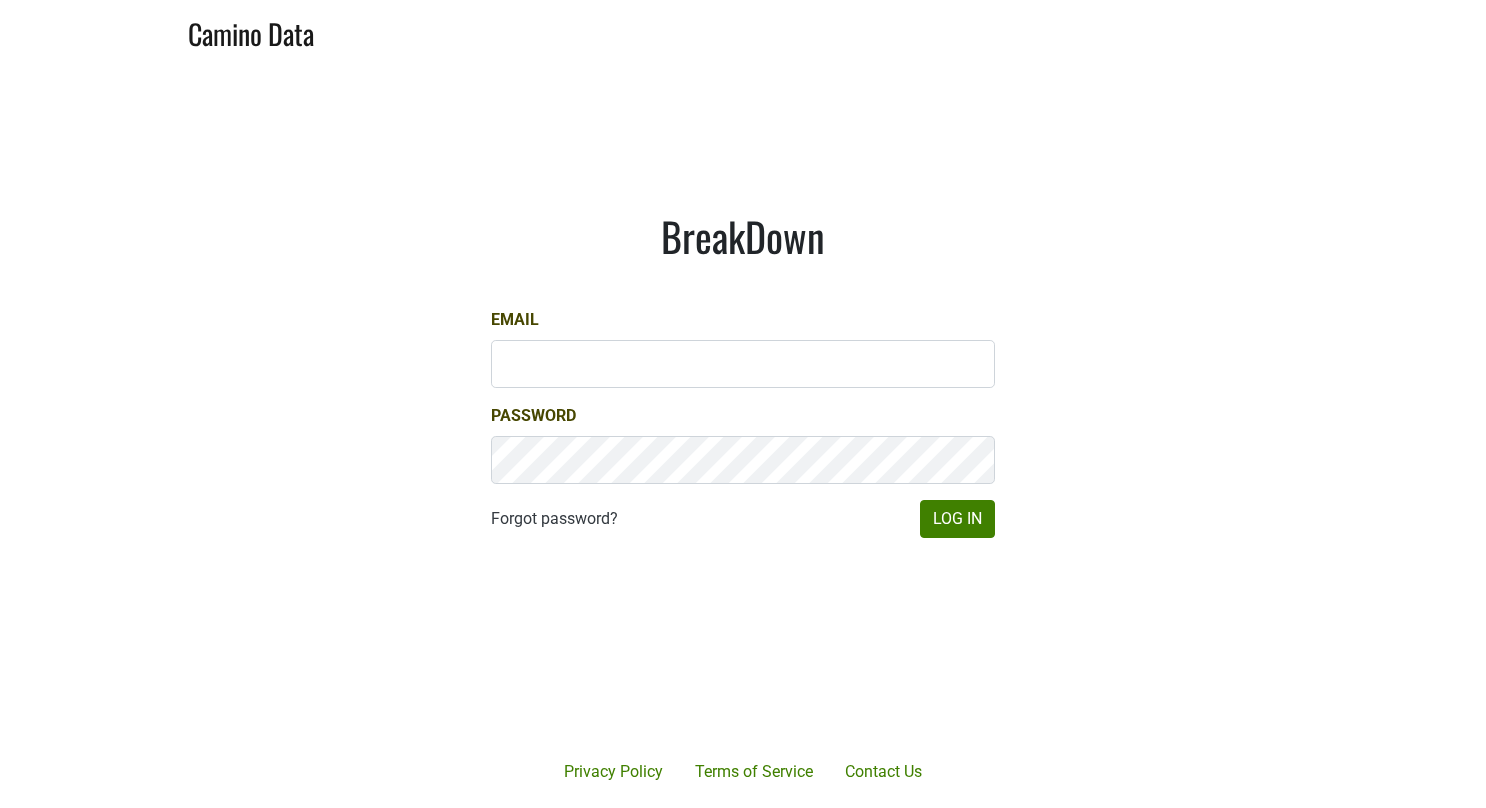 scroll, scrollTop: 0, scrollLeft: 0, axis: both 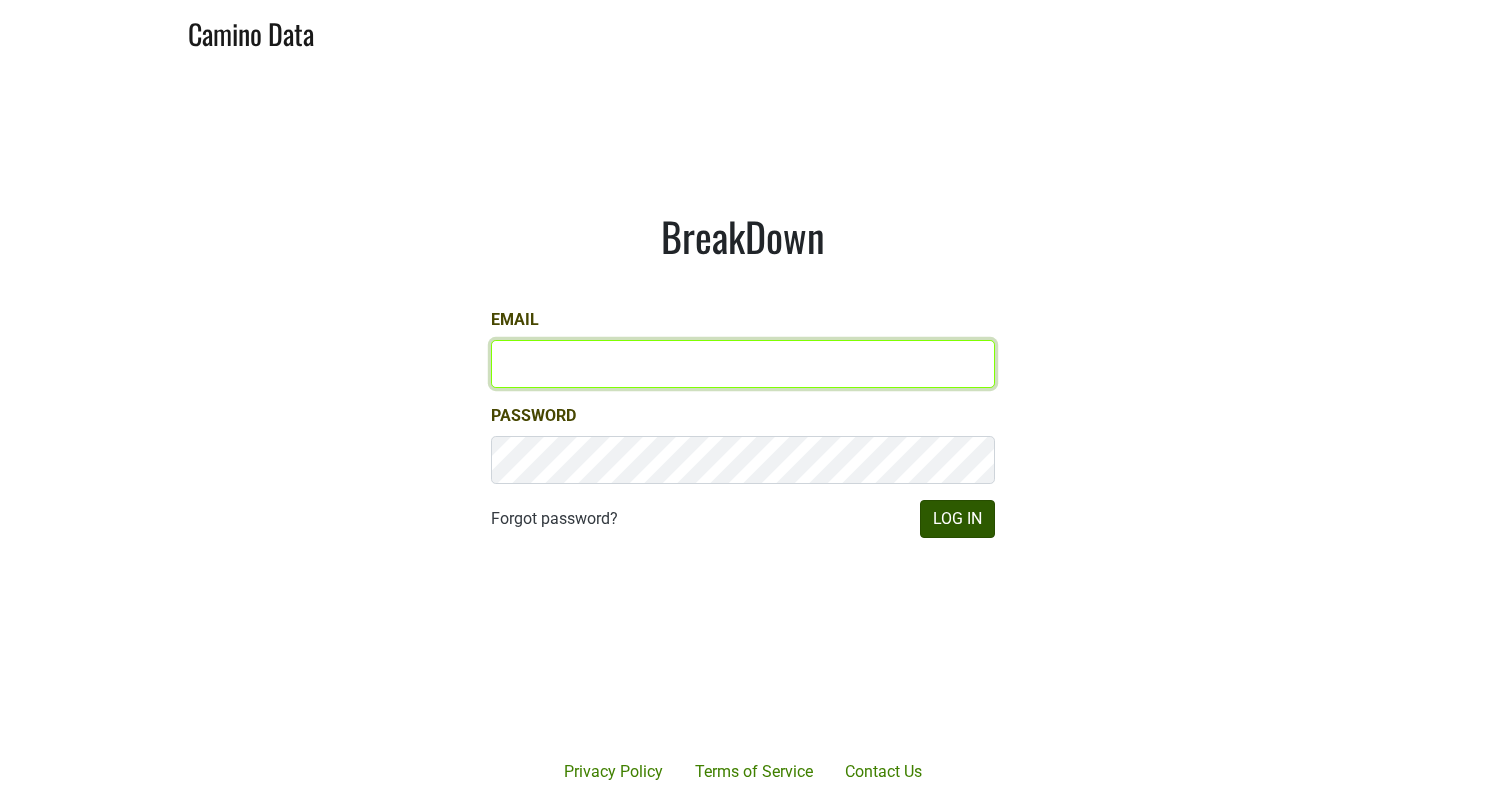 type on "[EMAIL]" 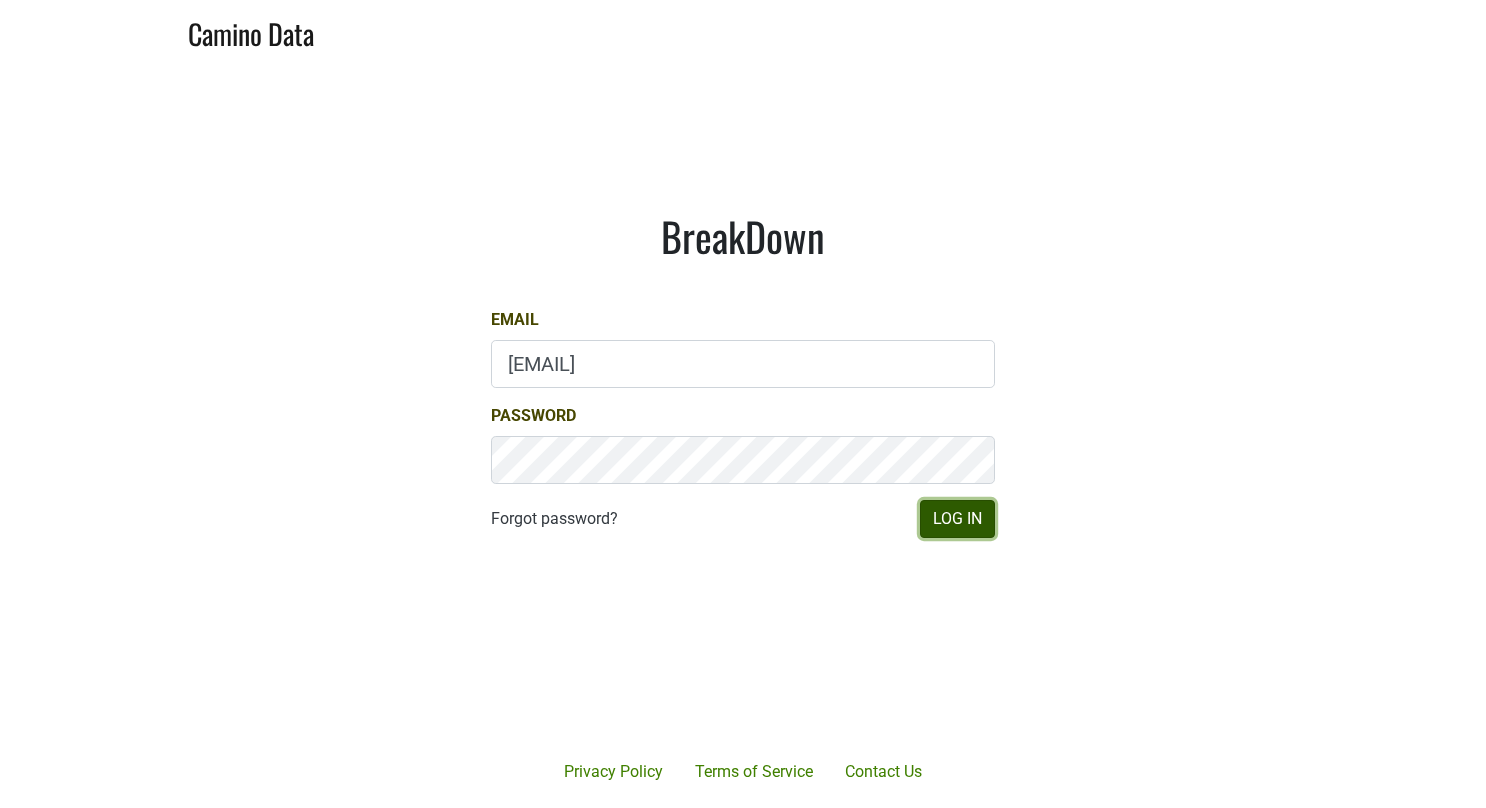 click on "Log In" at bounding box center [957, 519] 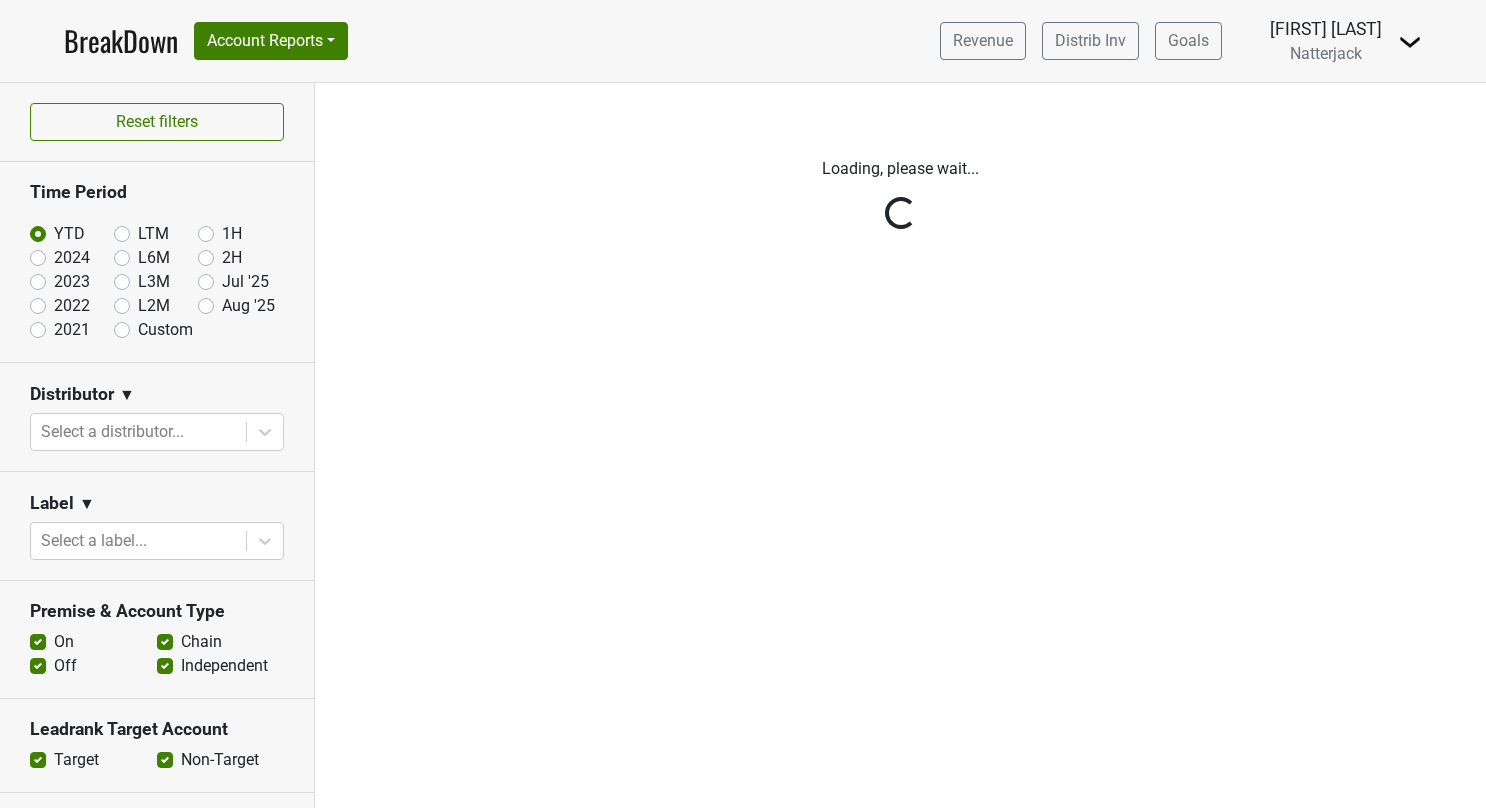 scroll, scrollTop: 0, scrollLeft: 0, axis: both 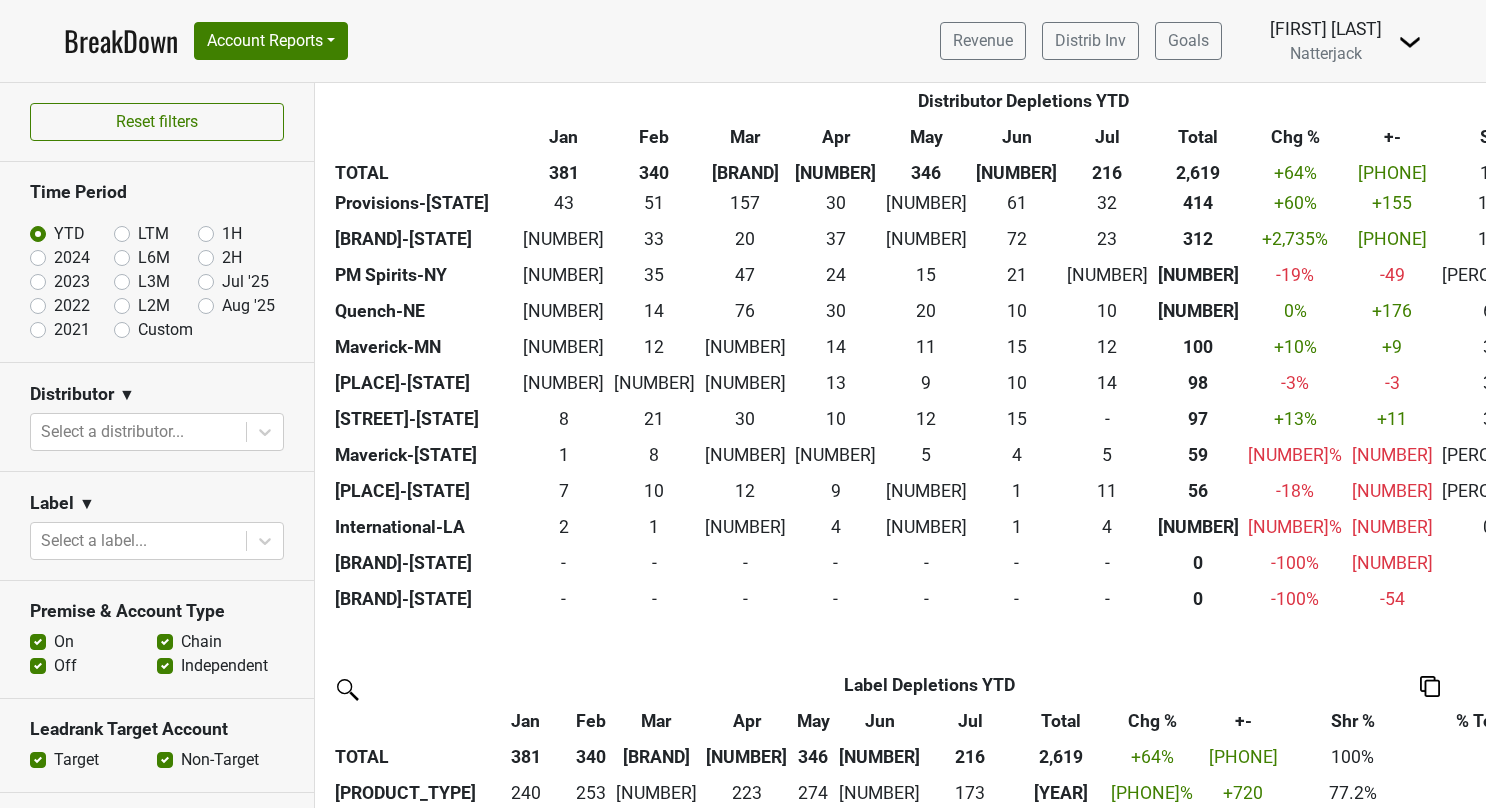 click on "On" at bounding box center (64, 642) 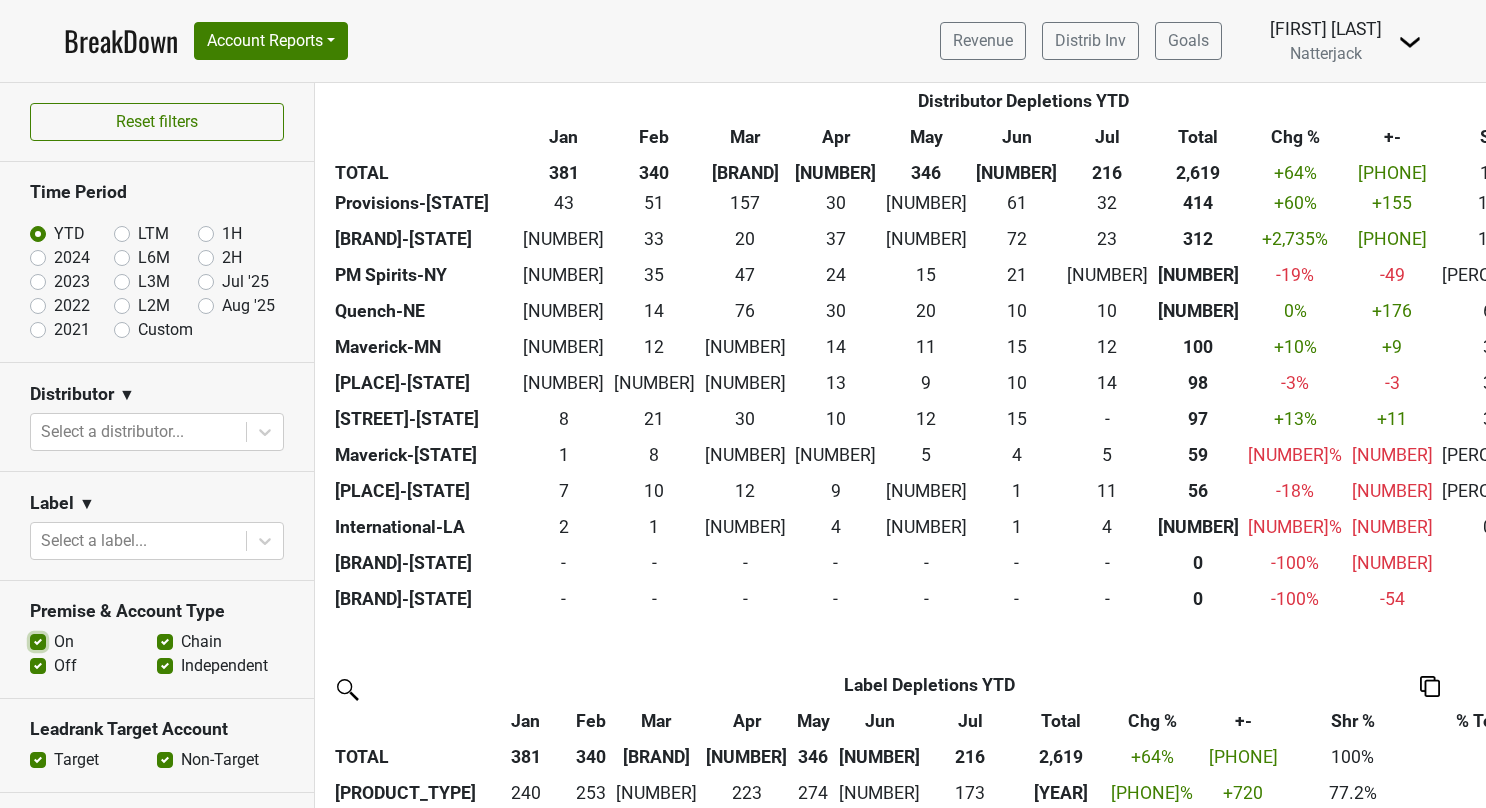 click on "On" at bounding box center [38, 640] 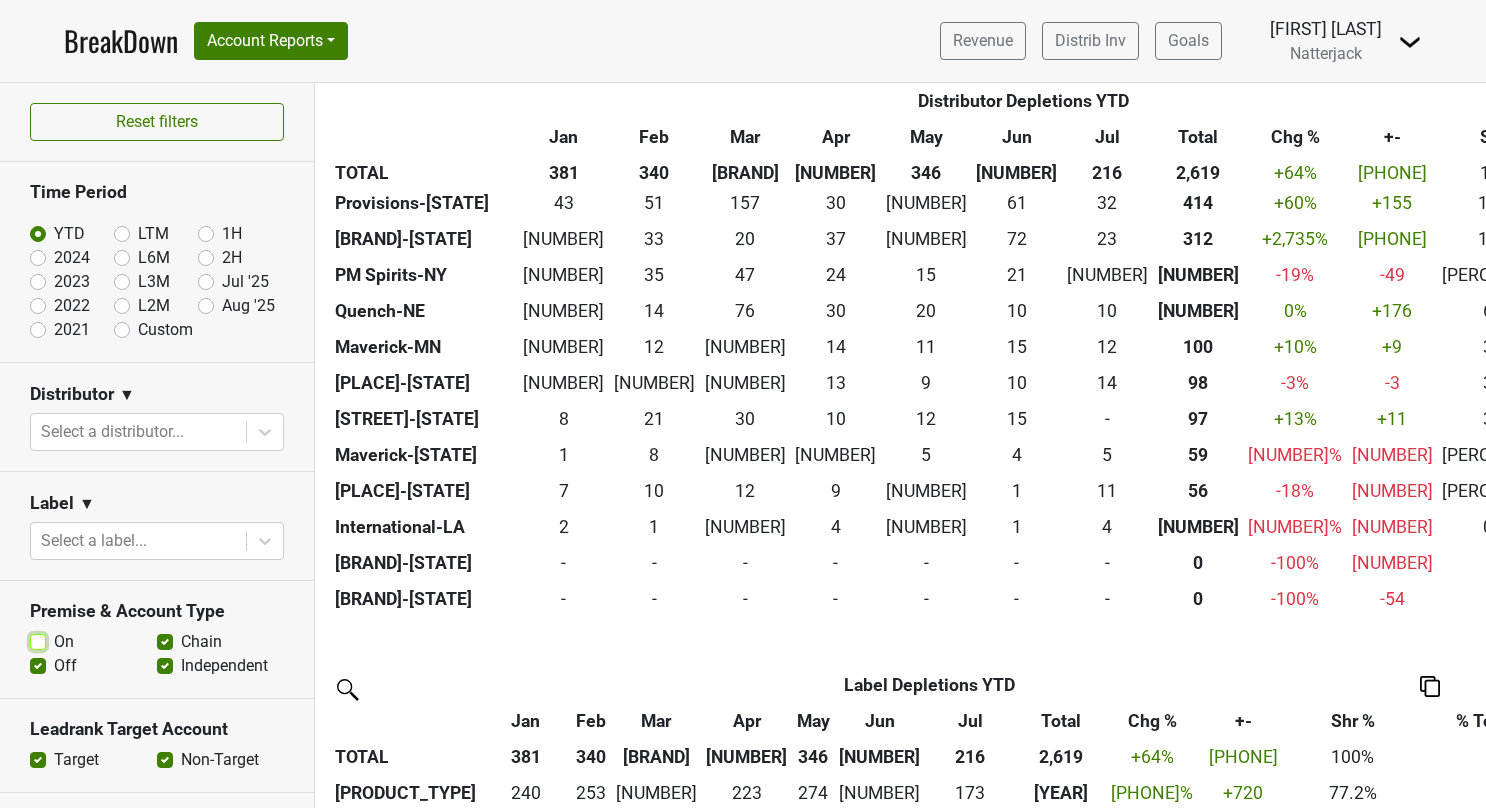 checkbox on "false" 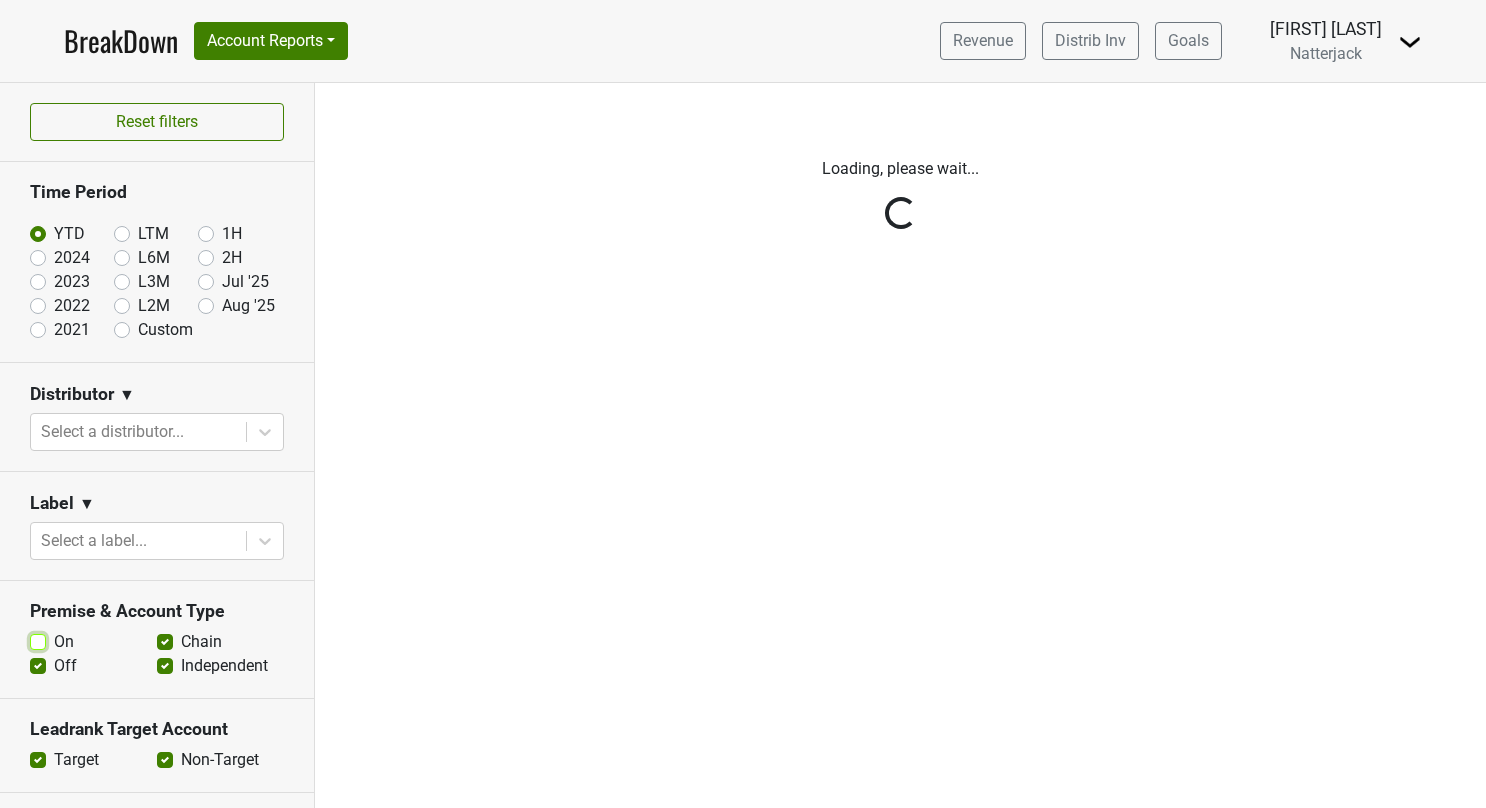 scroll, scrollTop: 0, scrollLeft: 0, axis: both 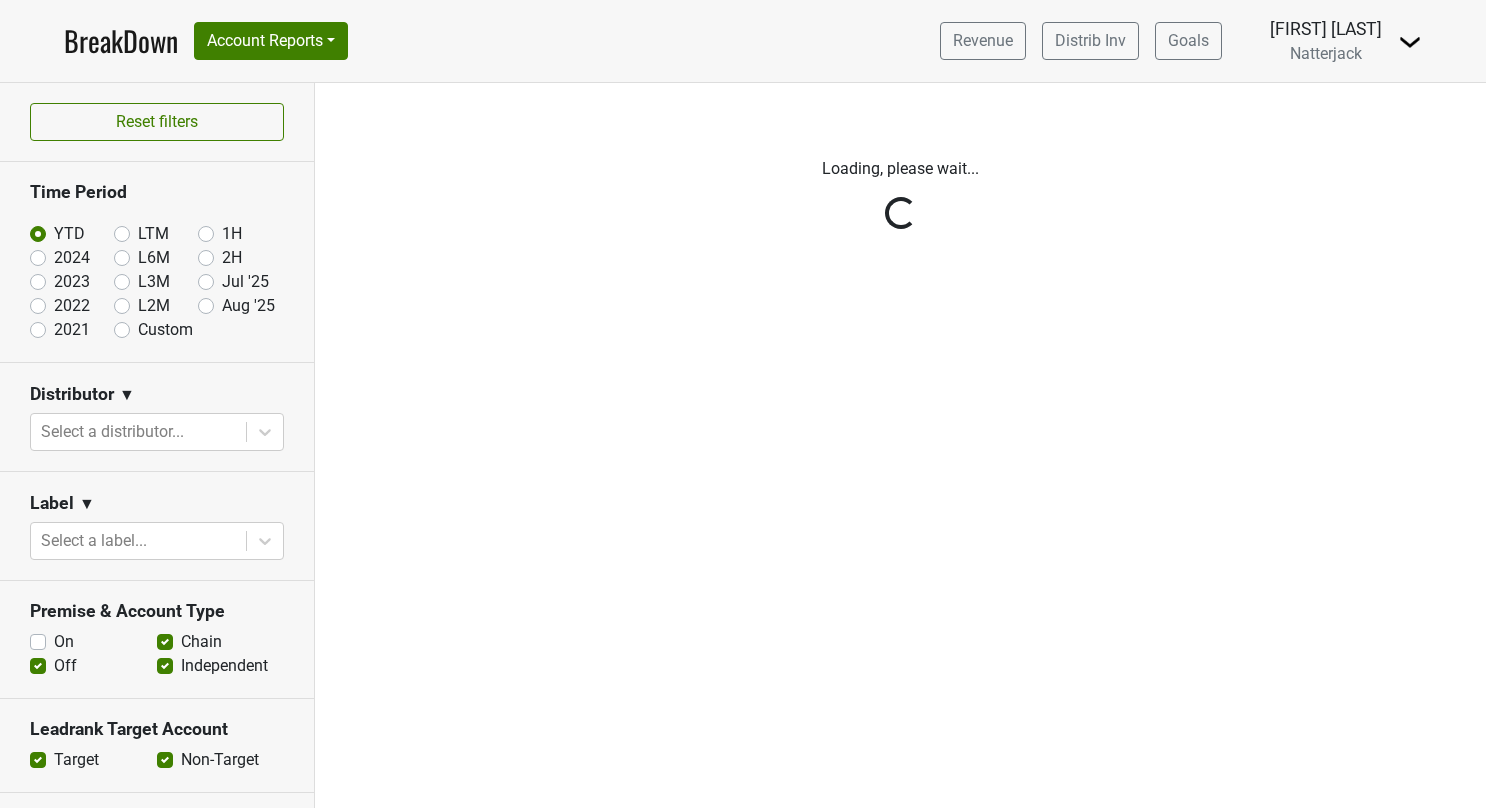 click on "Reset filters Time Period YTD LTM 1H 2024 L6M 2H 2023 L3M Jul '25 2022 L2M Aug '25 2021 Custom Distributor ▼ Select a distributor... Label ▼ Select a label... Premise & Account Type On Off Chain Independent Leadrank Target Account Target Non-Target Region ▼ Select a region... Sales Territory ▼ Select sales territory... Chain ▼ Search for a chain... Performance Table Value Depletions Accounts Velocity PODs Samples Case Revenue Performance Table Types Distributor Label Leadrank Target Account Sales Territory Chain Account Region Distributor Sales Rep Account Type Premise Type" at bounding box center [157, 445] 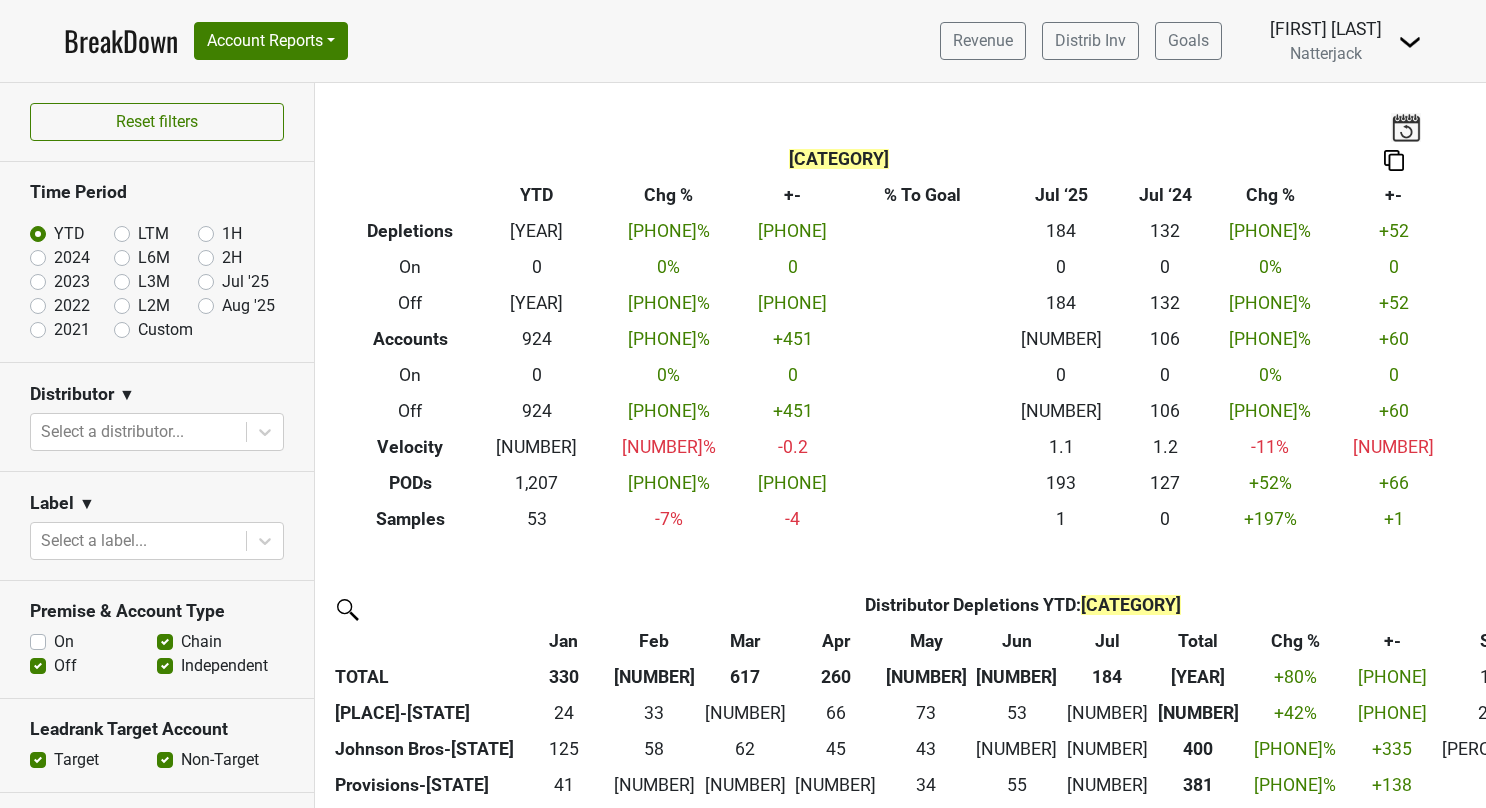 click on "Off" at bounding box center (93, 666) 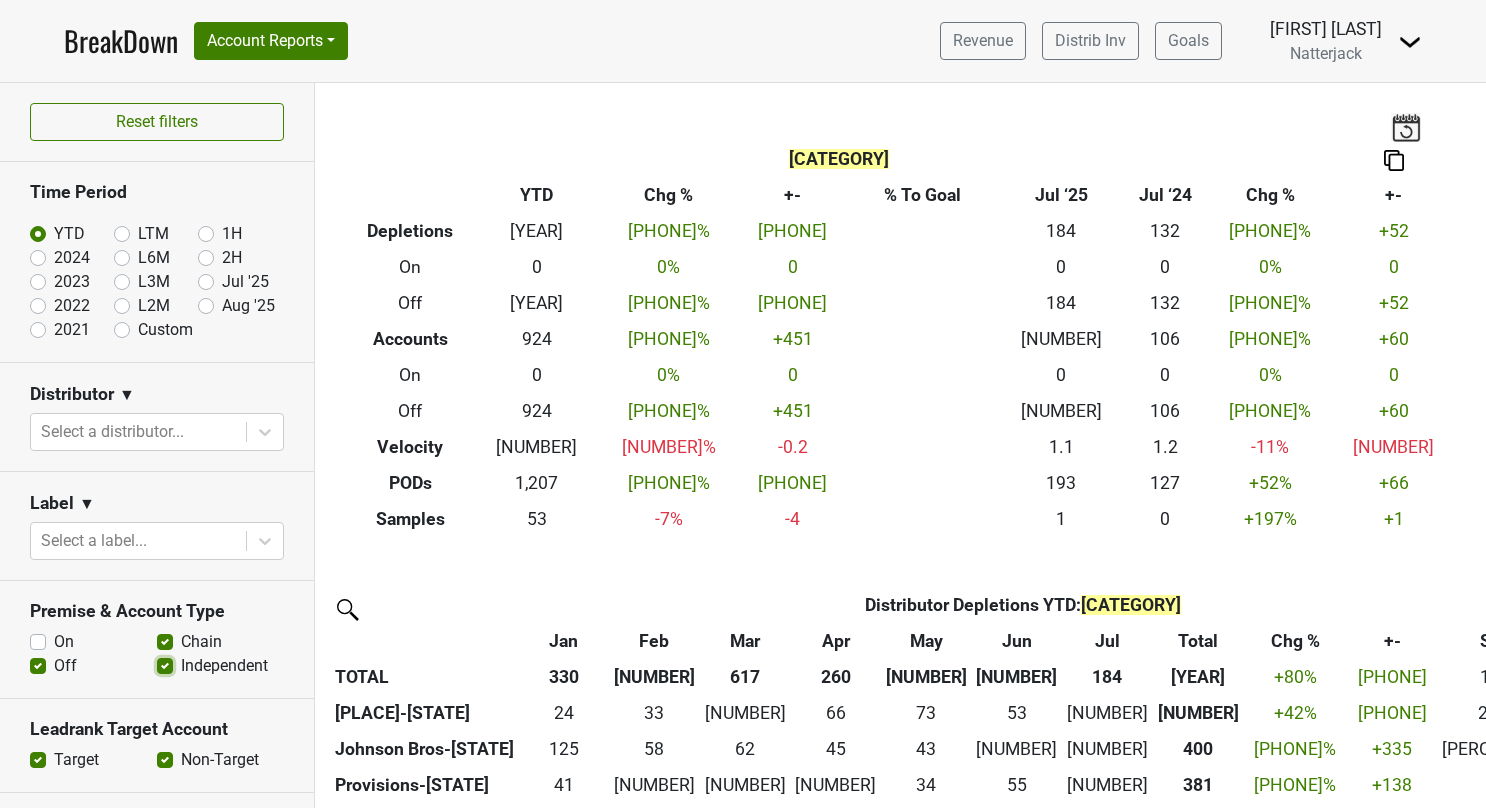 click on "Independent" at bounding box center [165, 664] 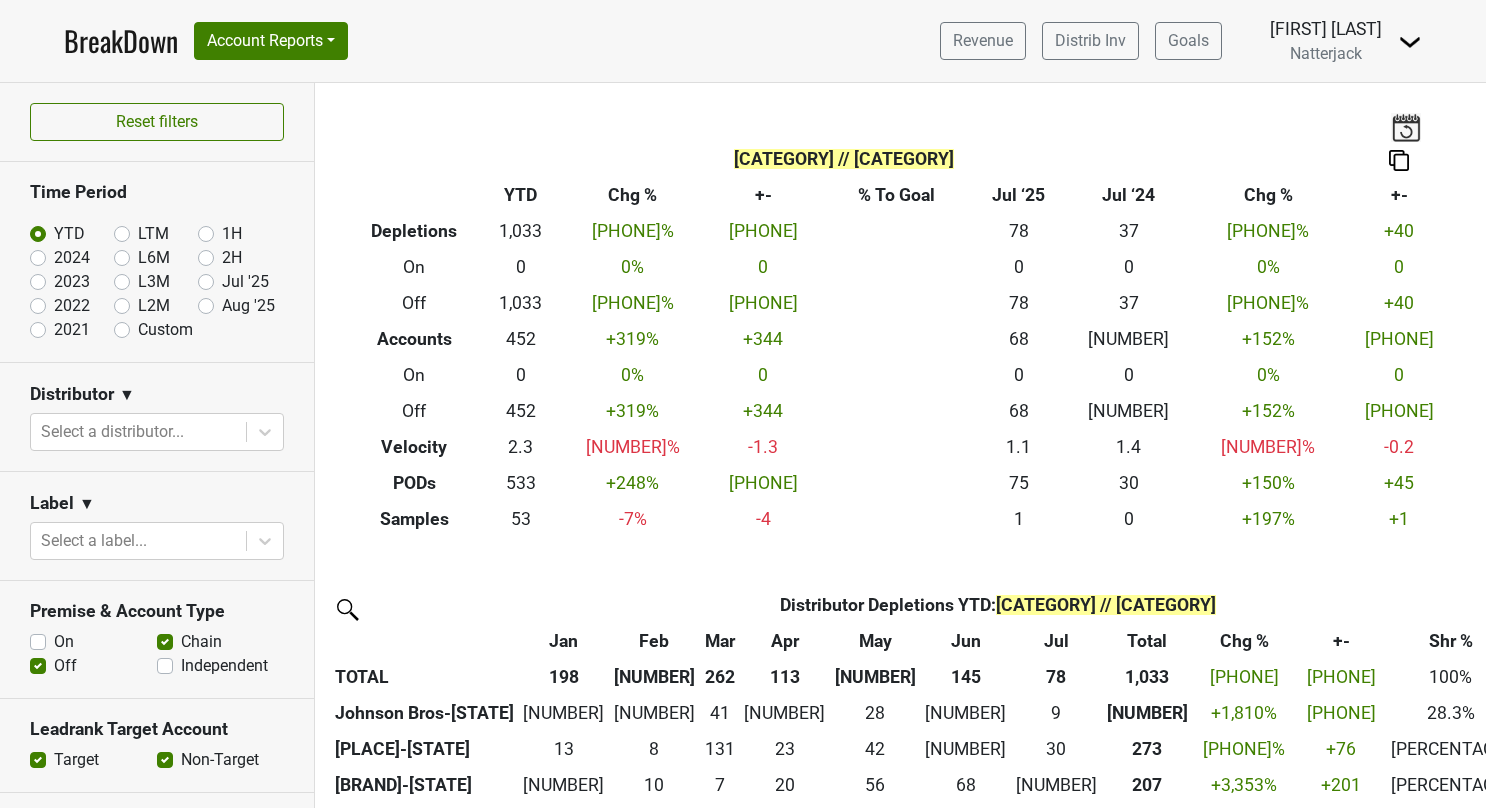 click on "Independent" at bounding box center (224, 666) 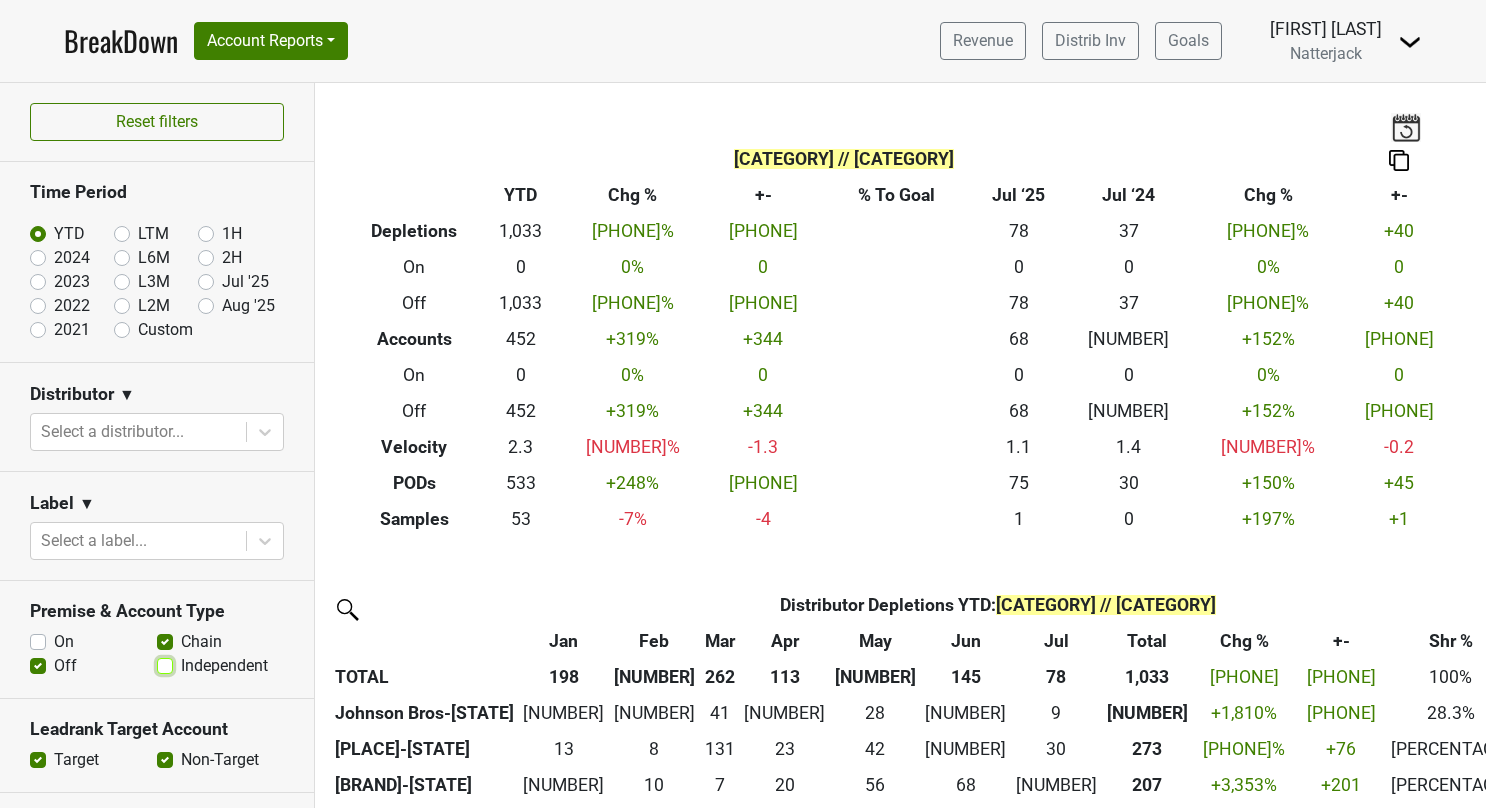 click on "Independent" at bounding box center [165, 664] 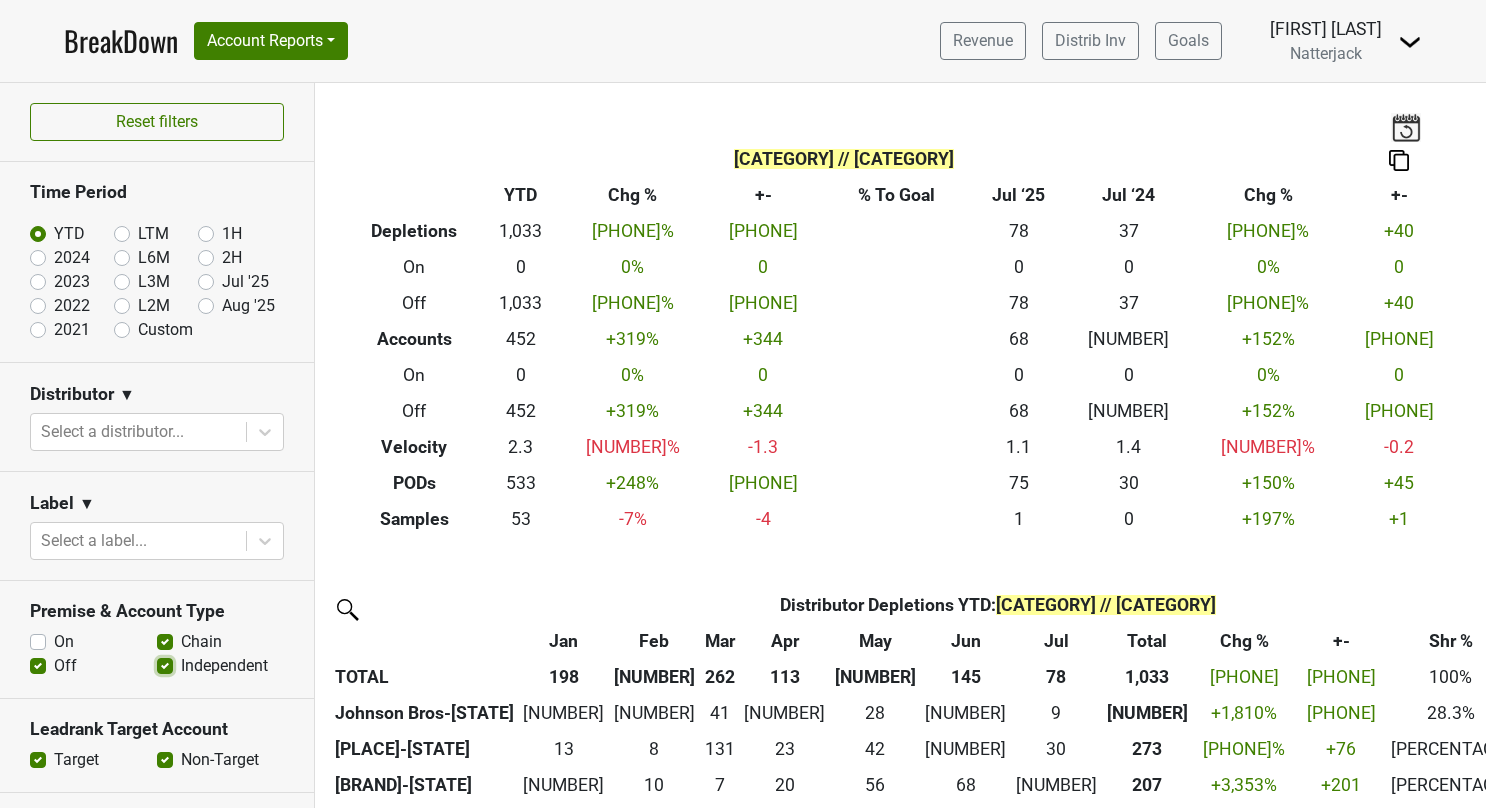 checkbox on "true" 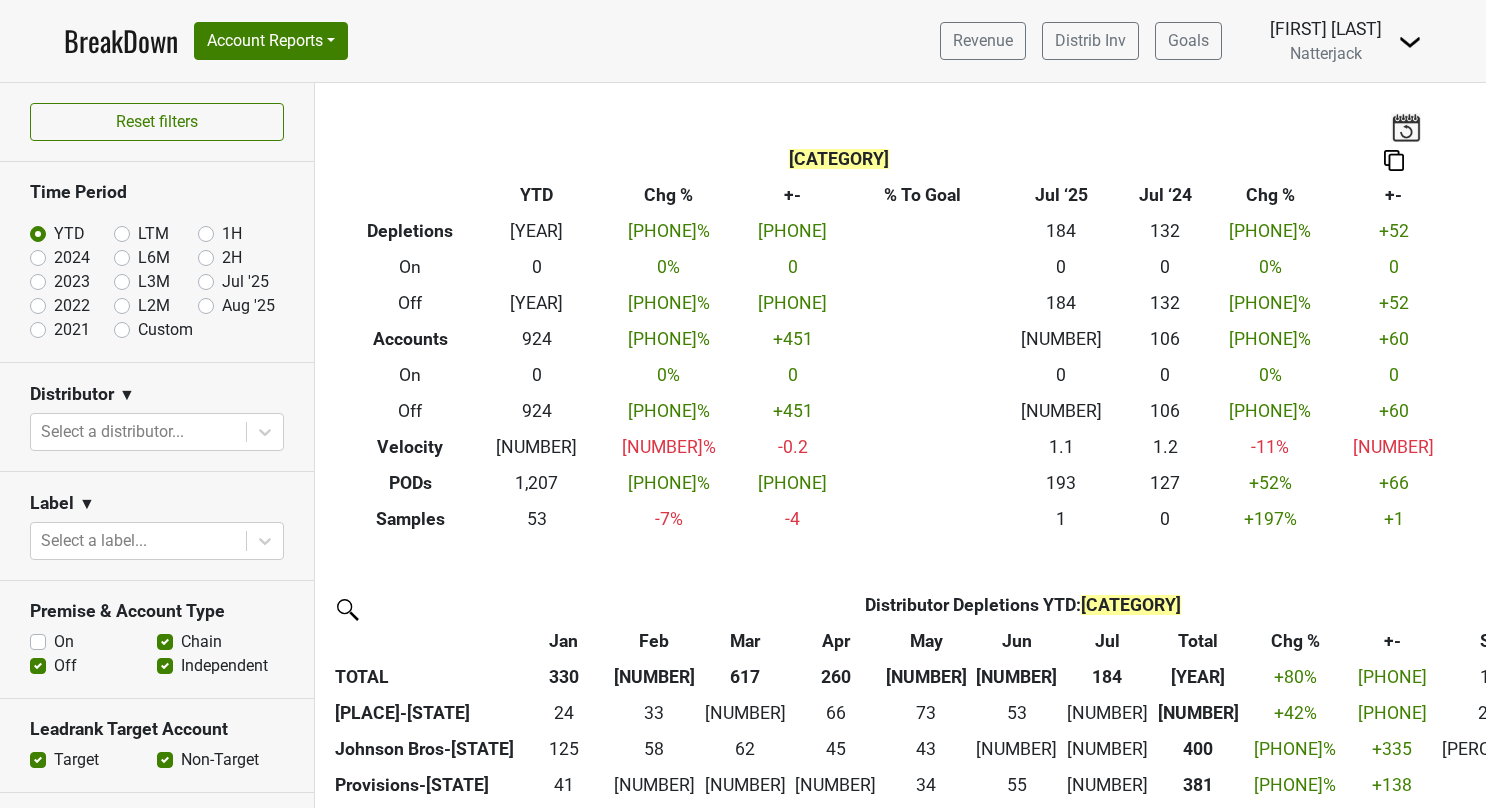 click on "Chain" at bounding box center [201, 642] 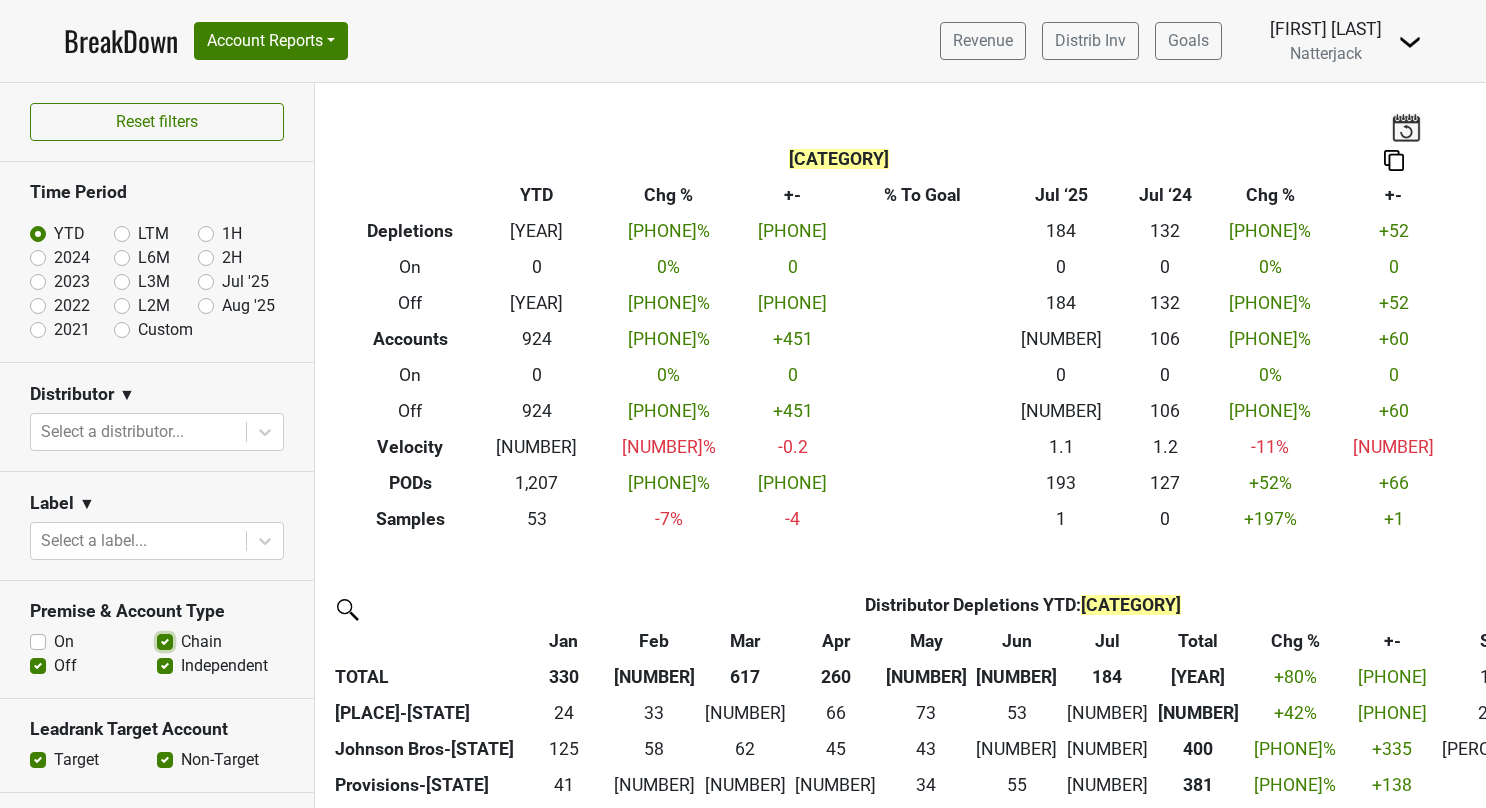 click on "Chain" at bounding box center (165, 640) 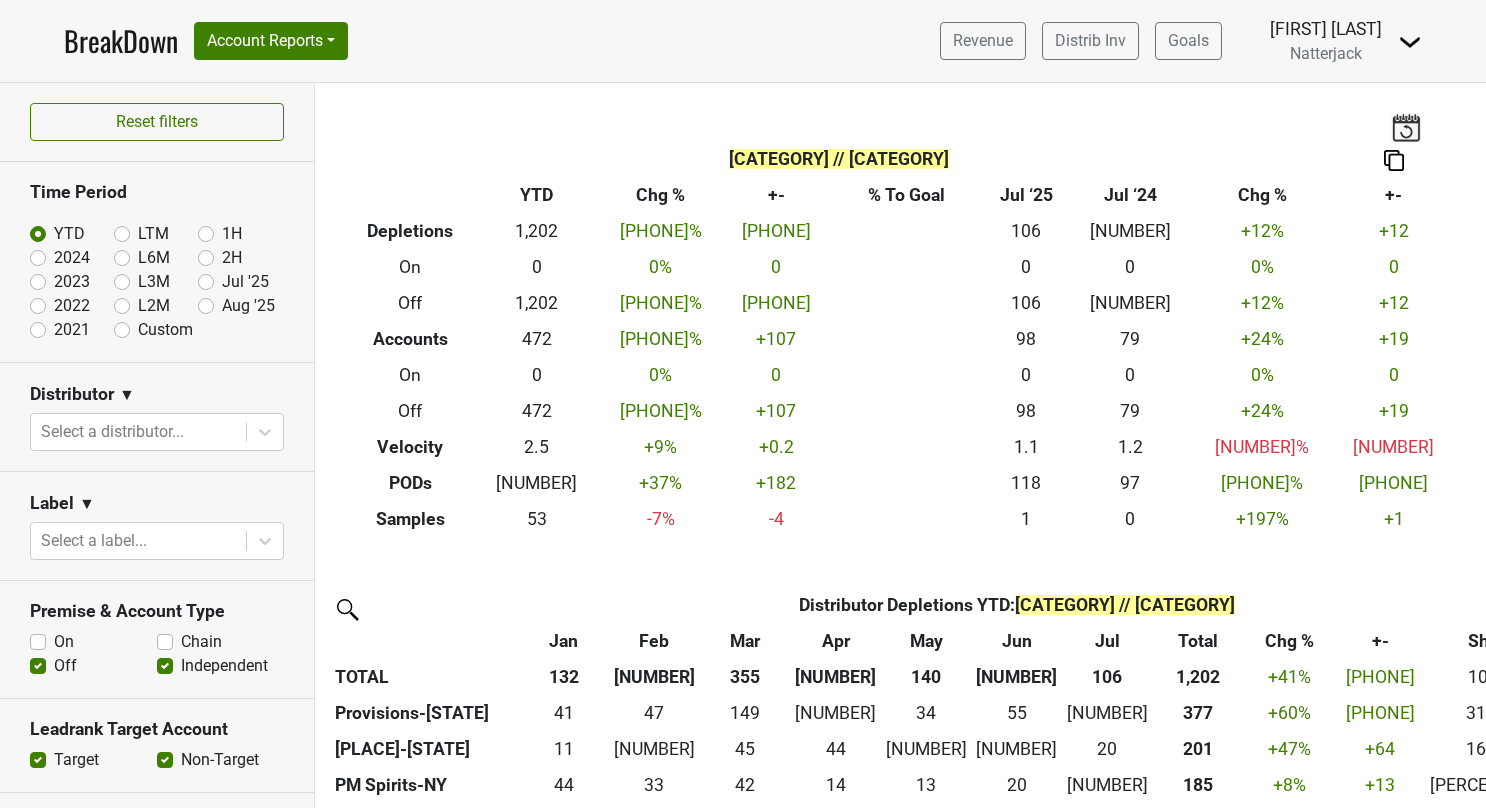 click on "Chain" at bounding box center (201, 642) 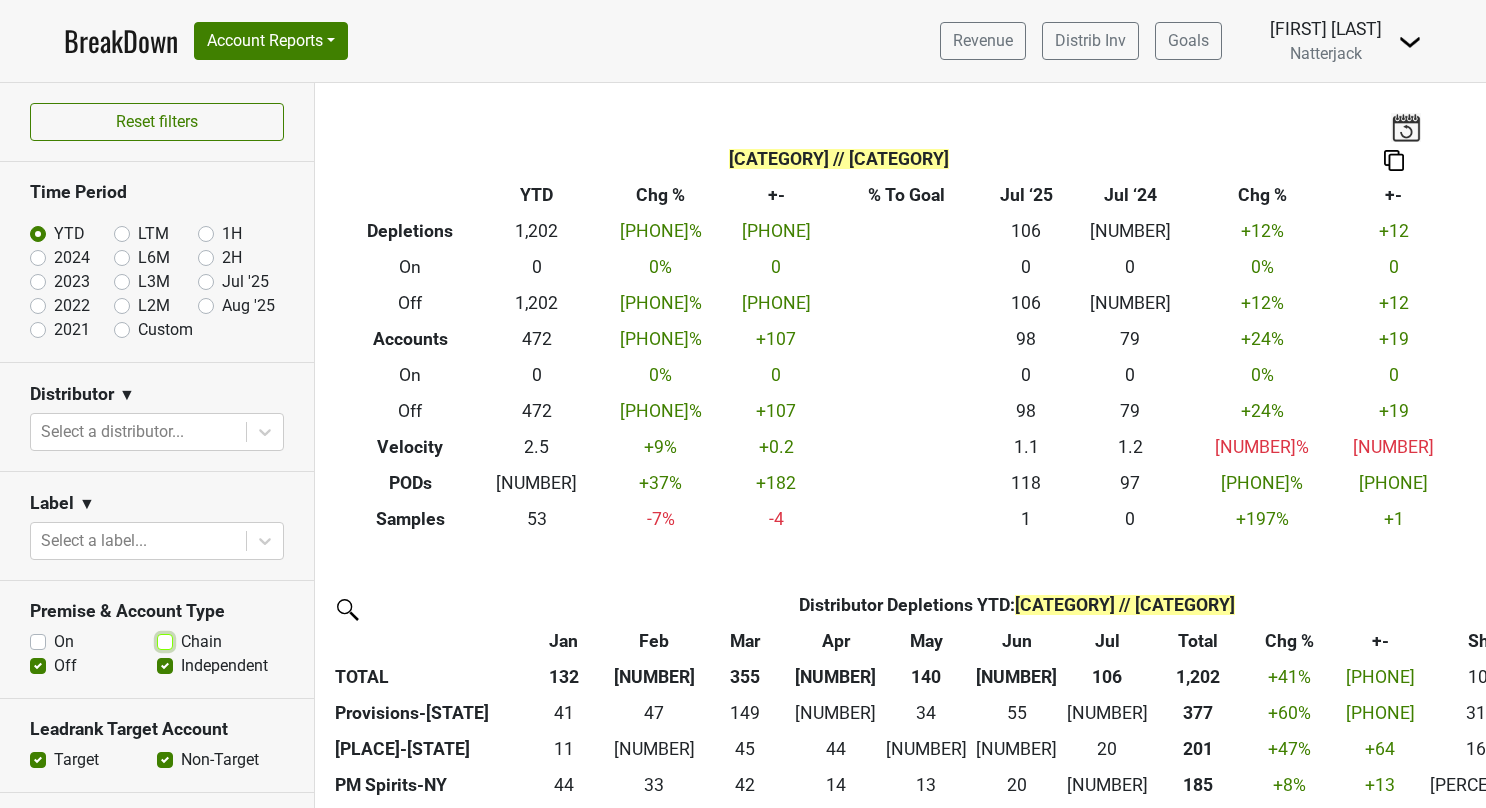 click on "Chain" at bounding box center [165, 640] 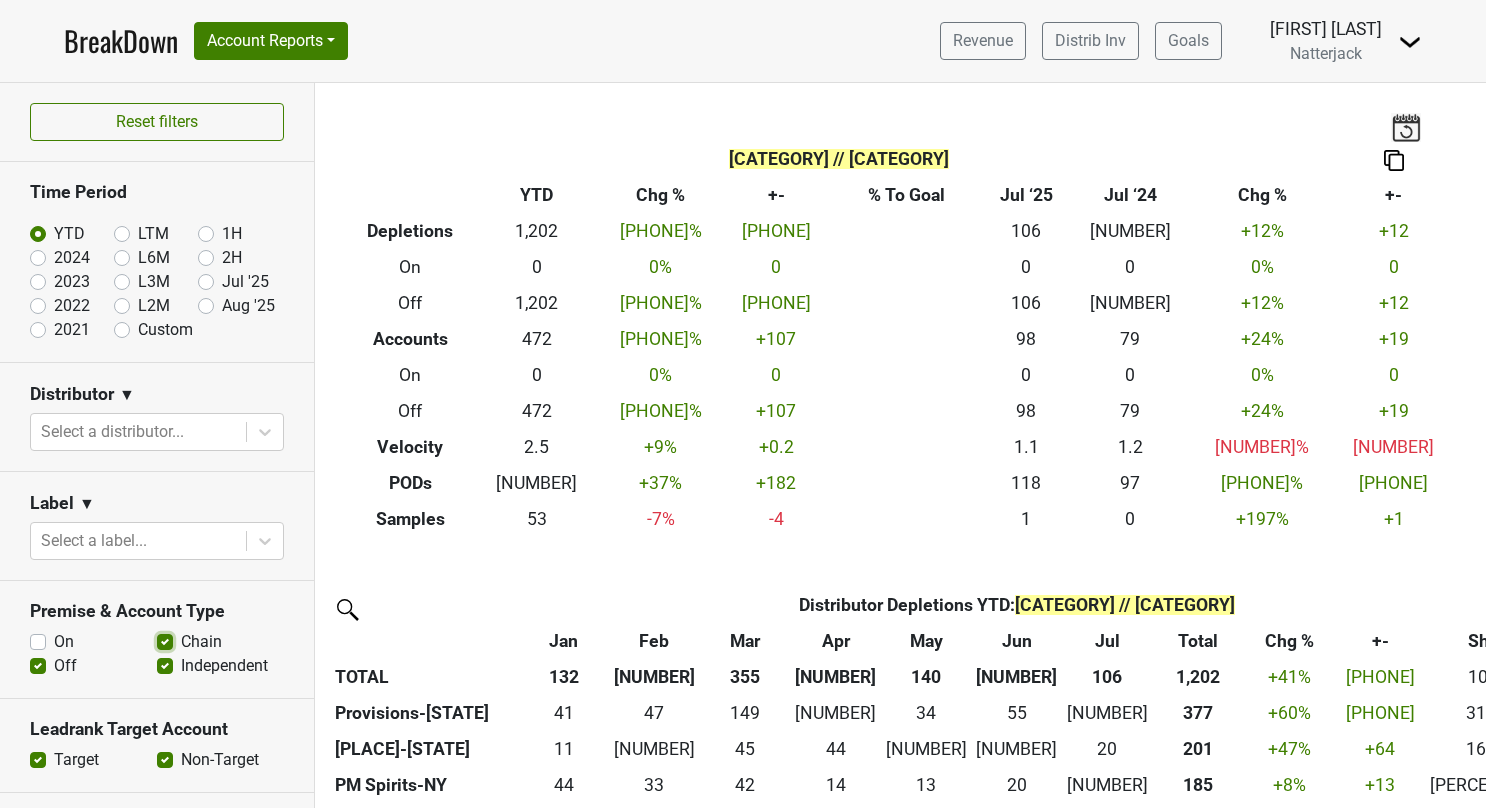 checkbox on "true" 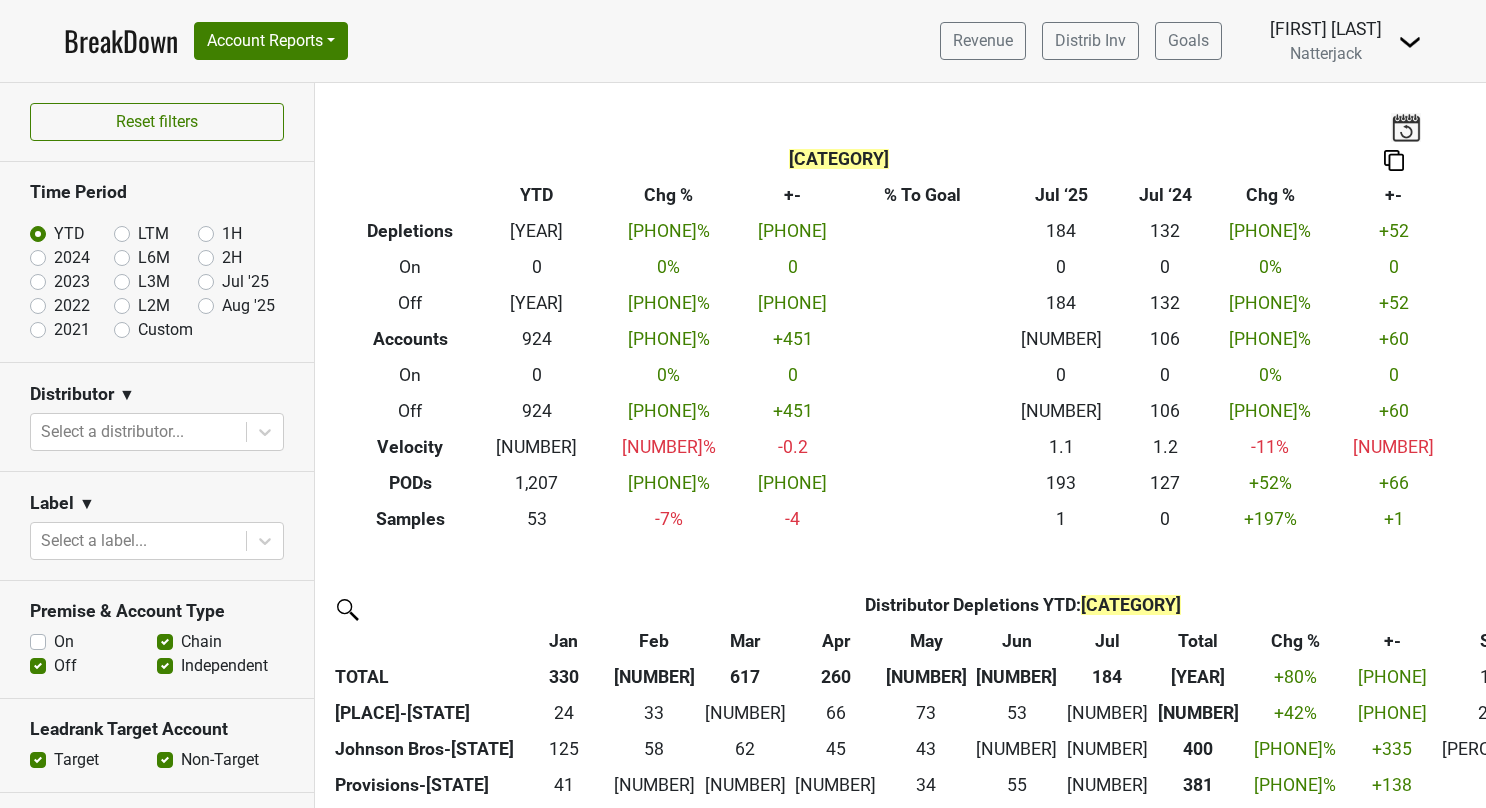 click on "On" at bounding box center (64, 642) 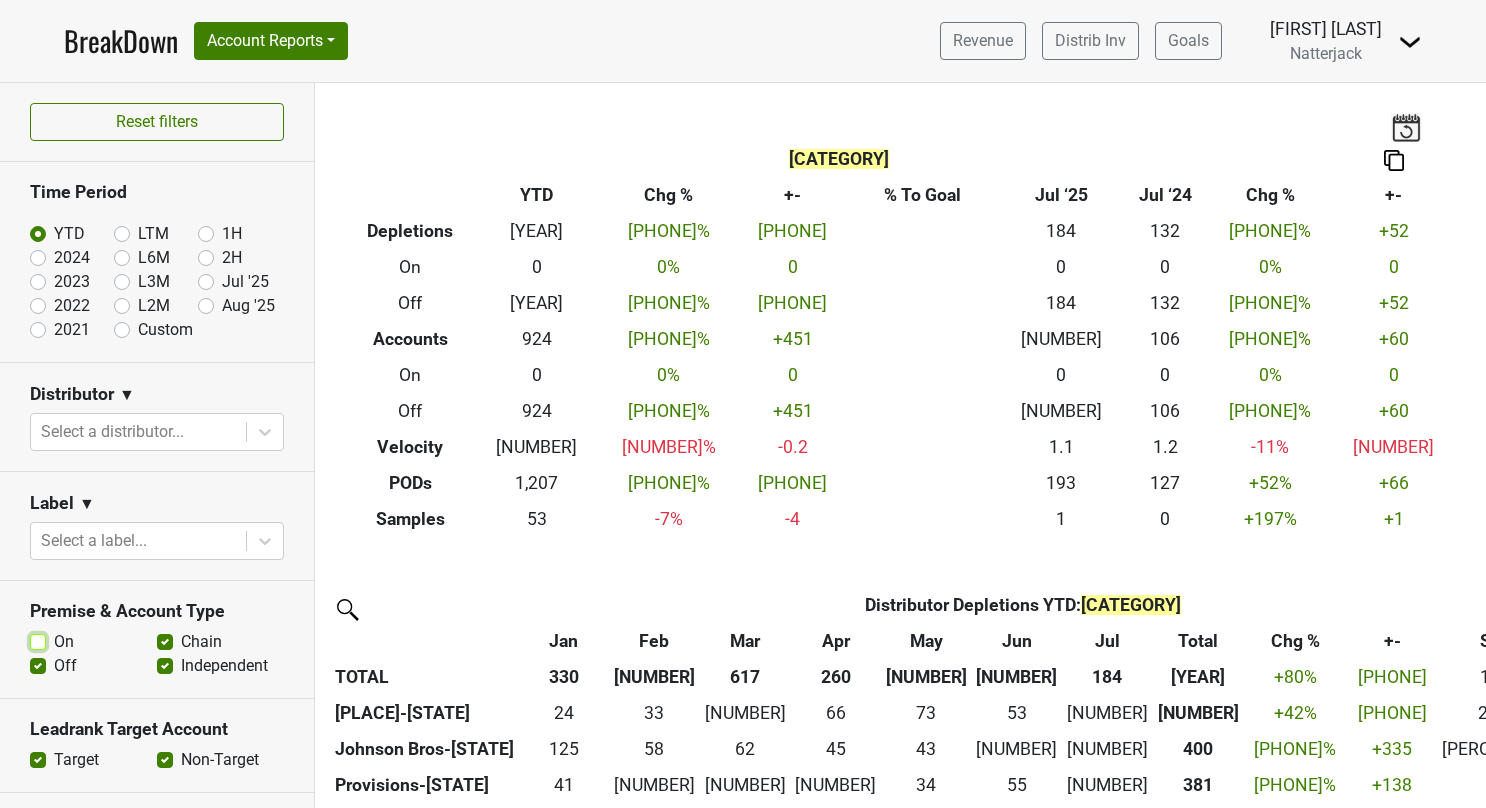 click on "On" at bounding box center (38, 640) 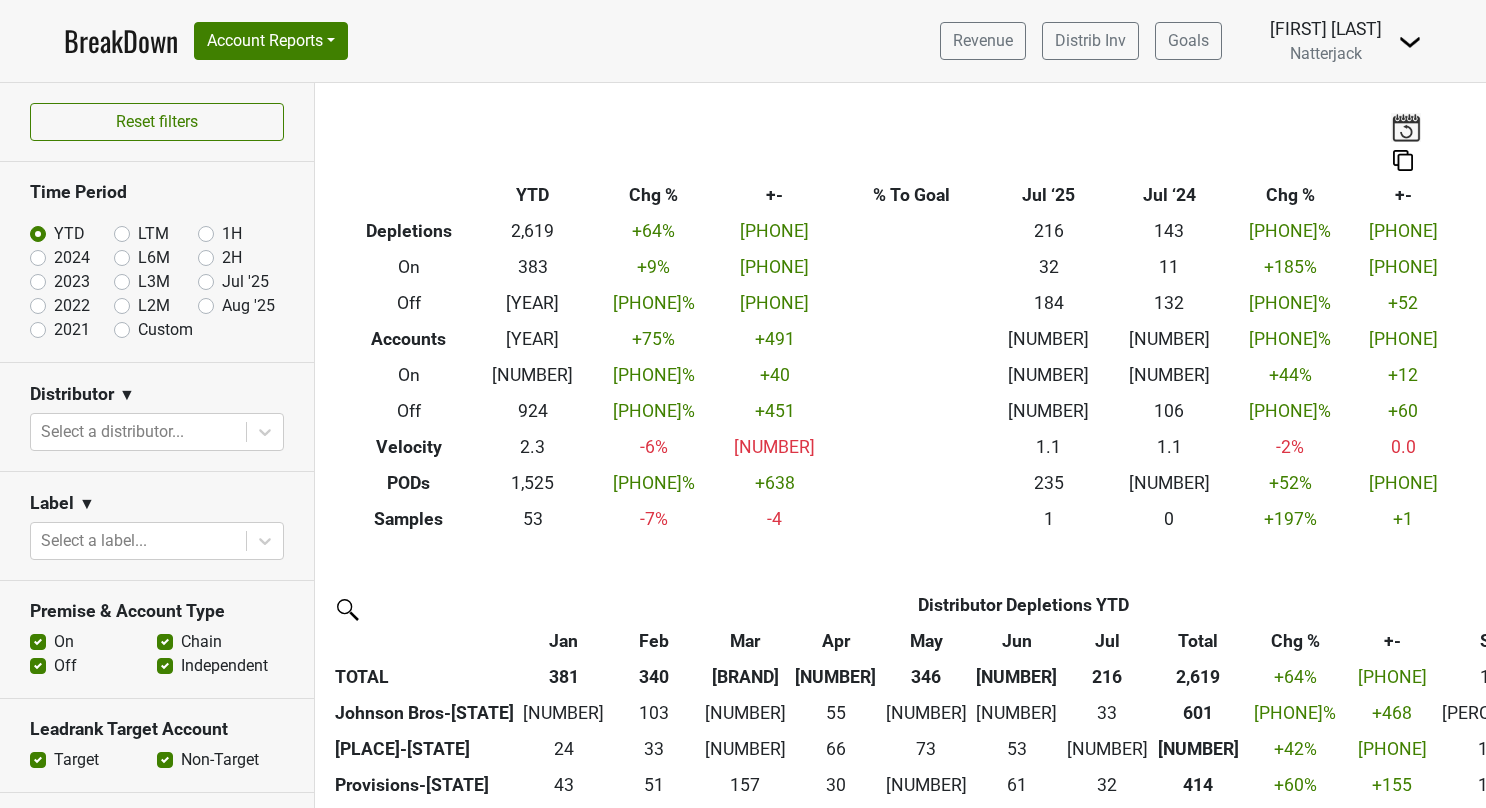 click on "On" at bounding box center (64, 642) 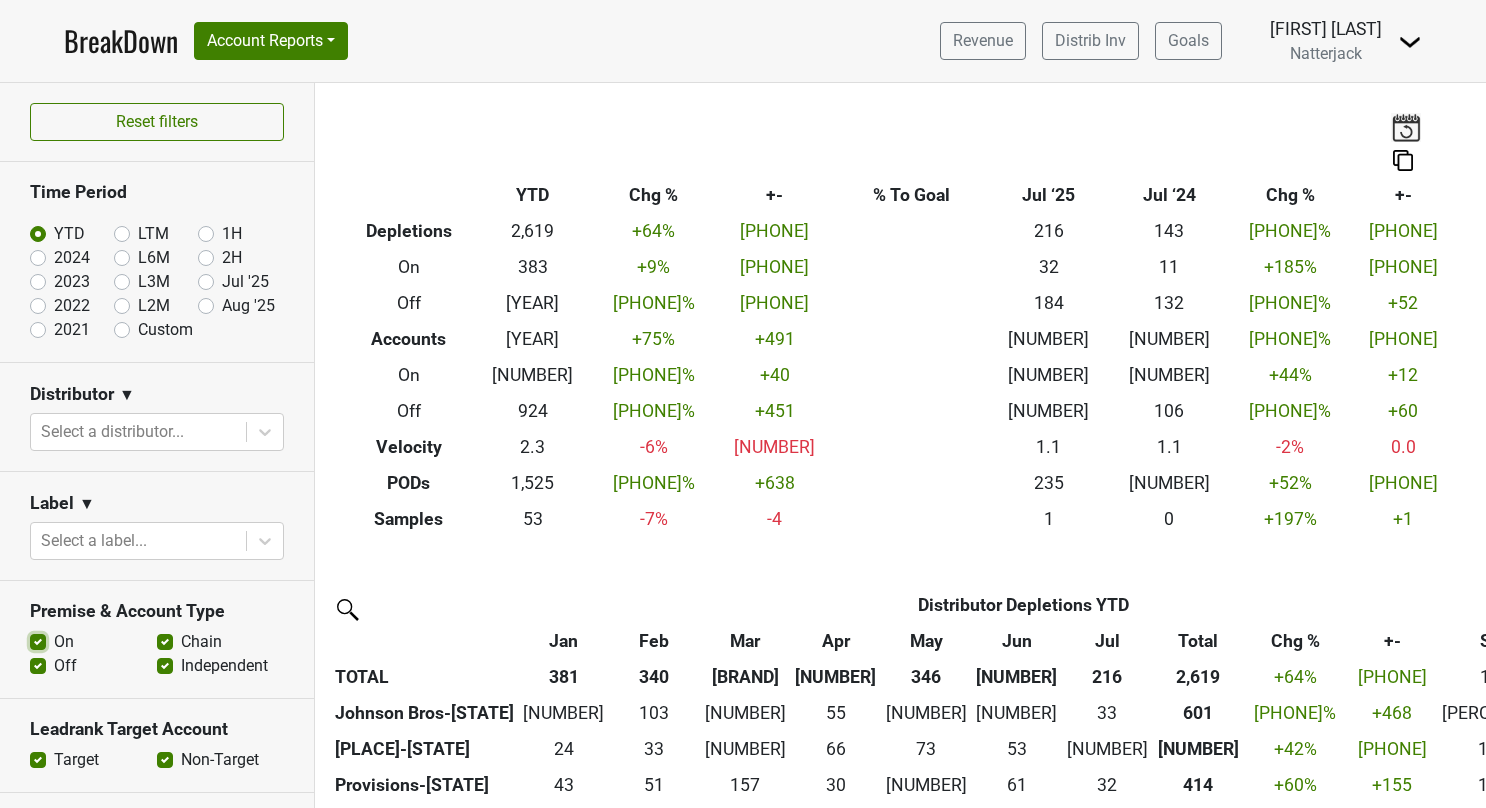 click on "On" at bounding box center [38, 640] 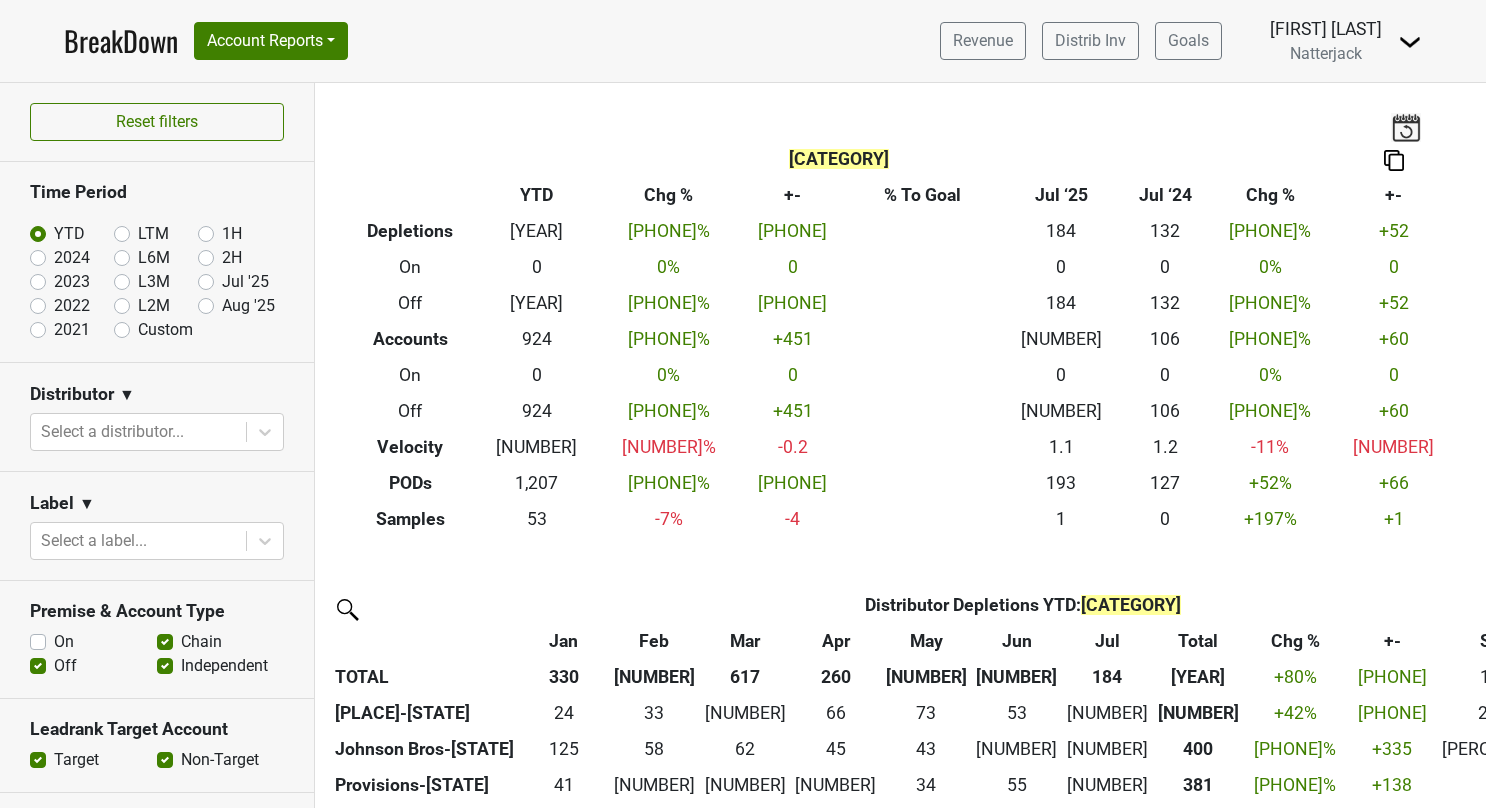 click on "On" at bounding box center [64, 642] 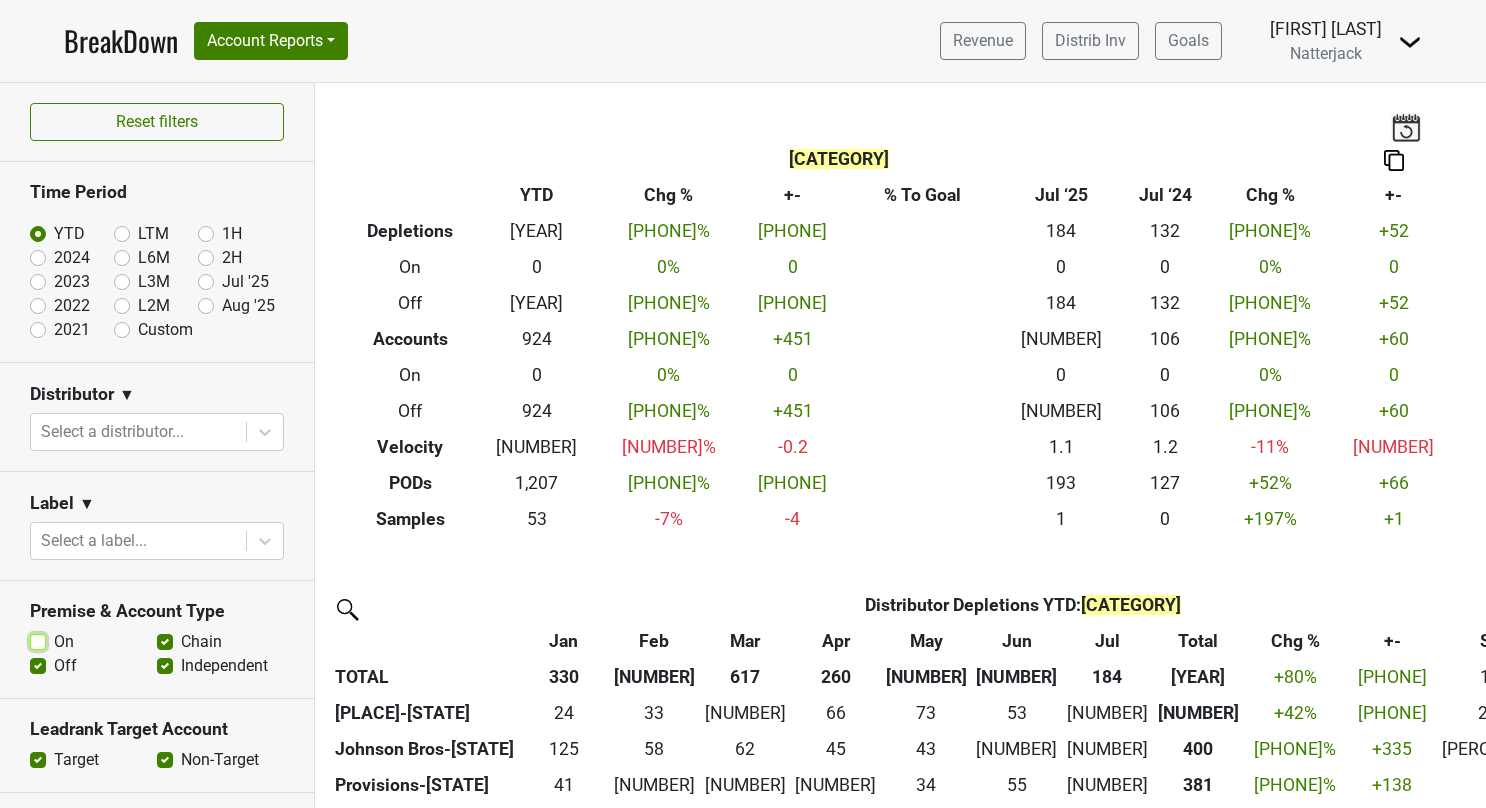 click on "On" at bounding box center (38, 640) 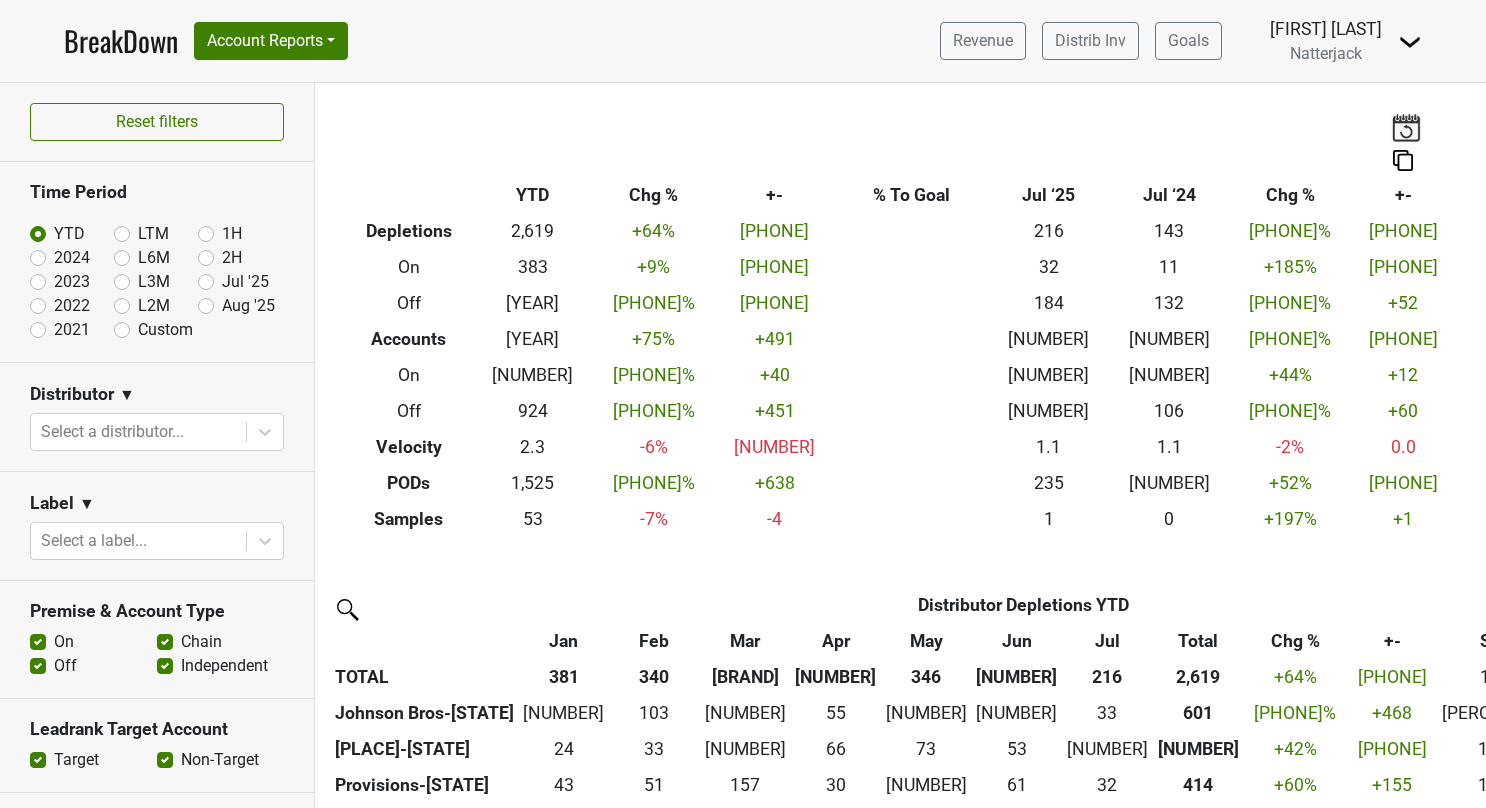 click on "On" at bounding box center [64, 642] 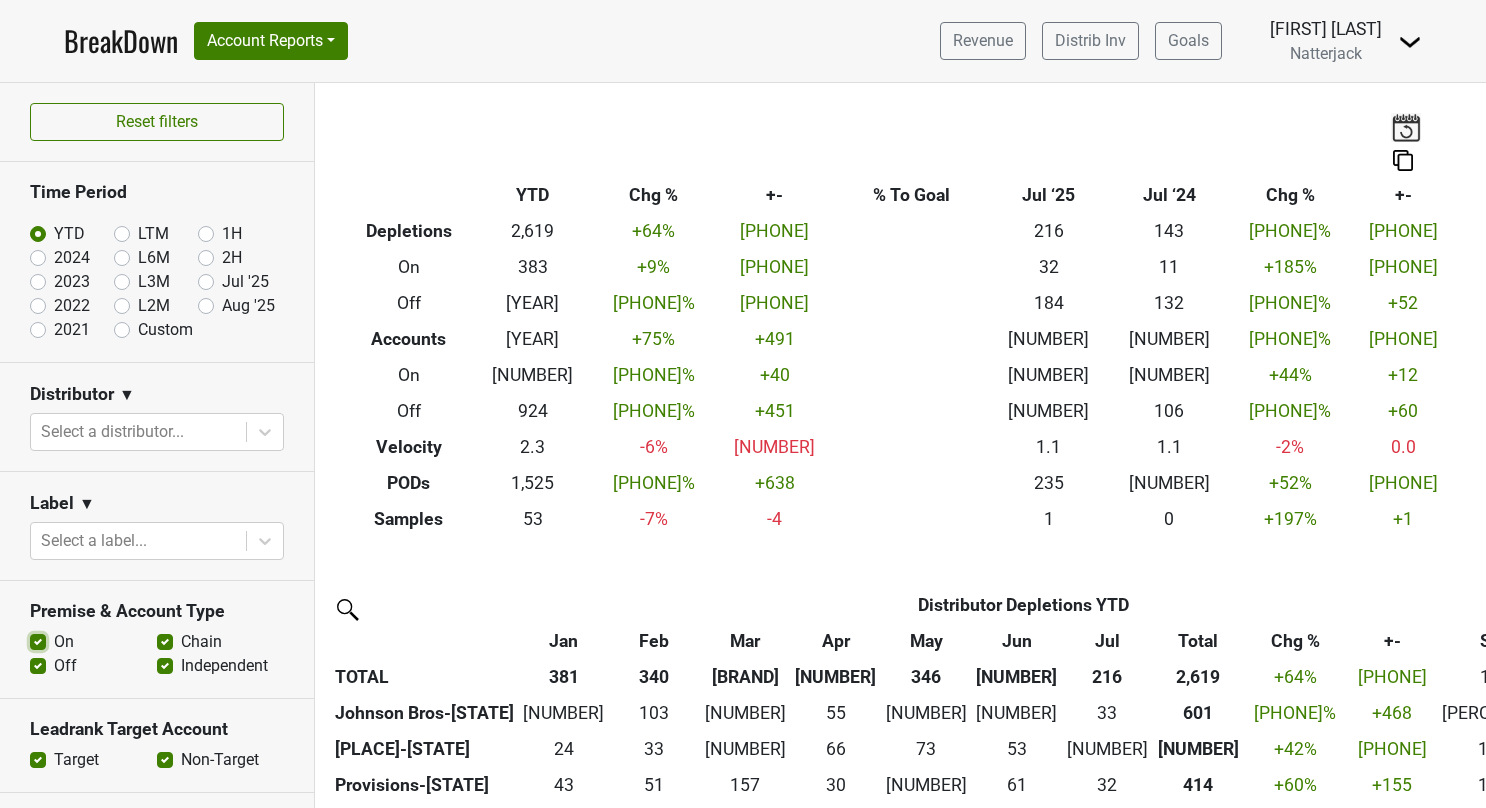 click on "On" at bounding box center (38, 640) 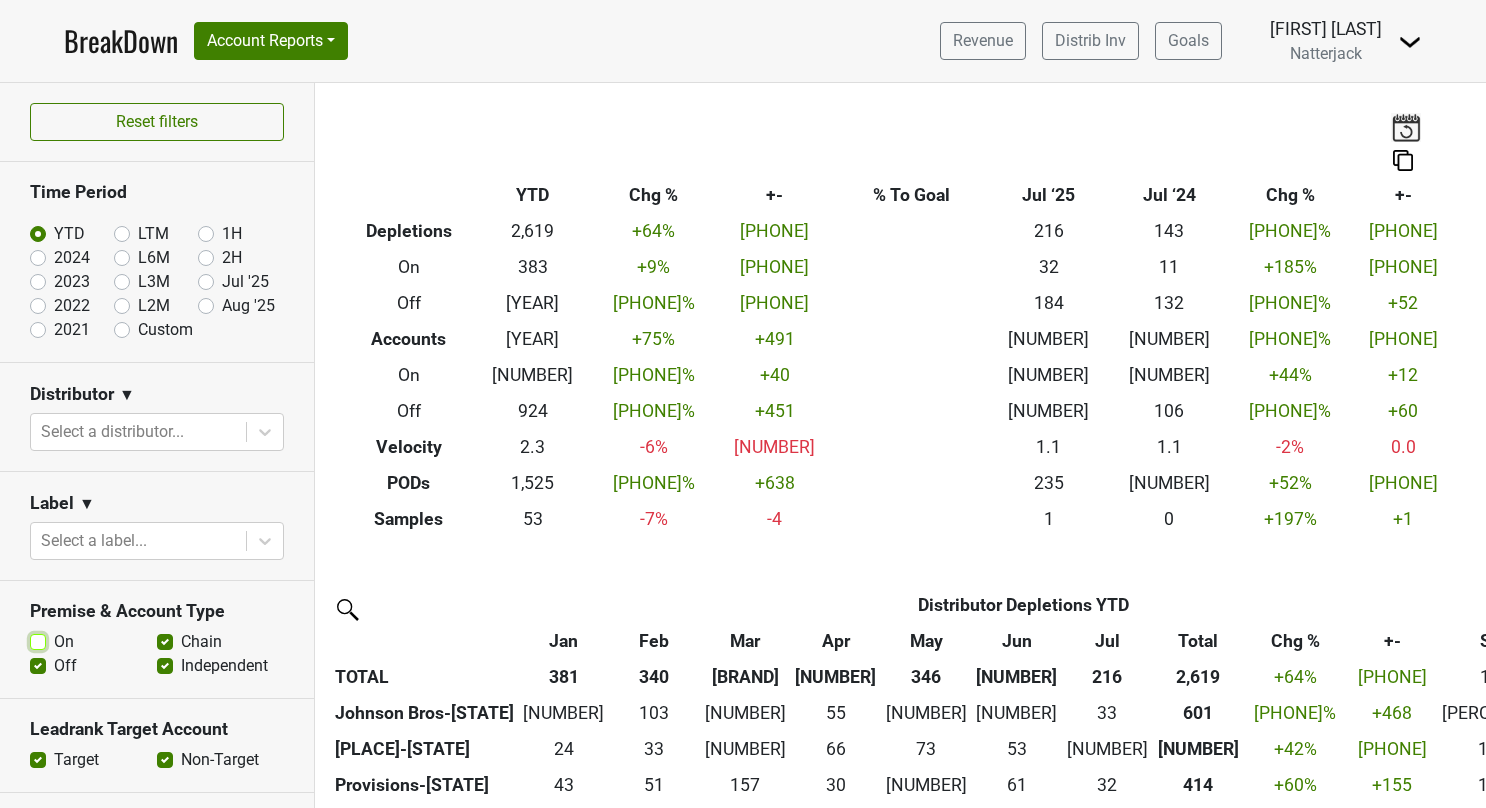 checkbox on "false" 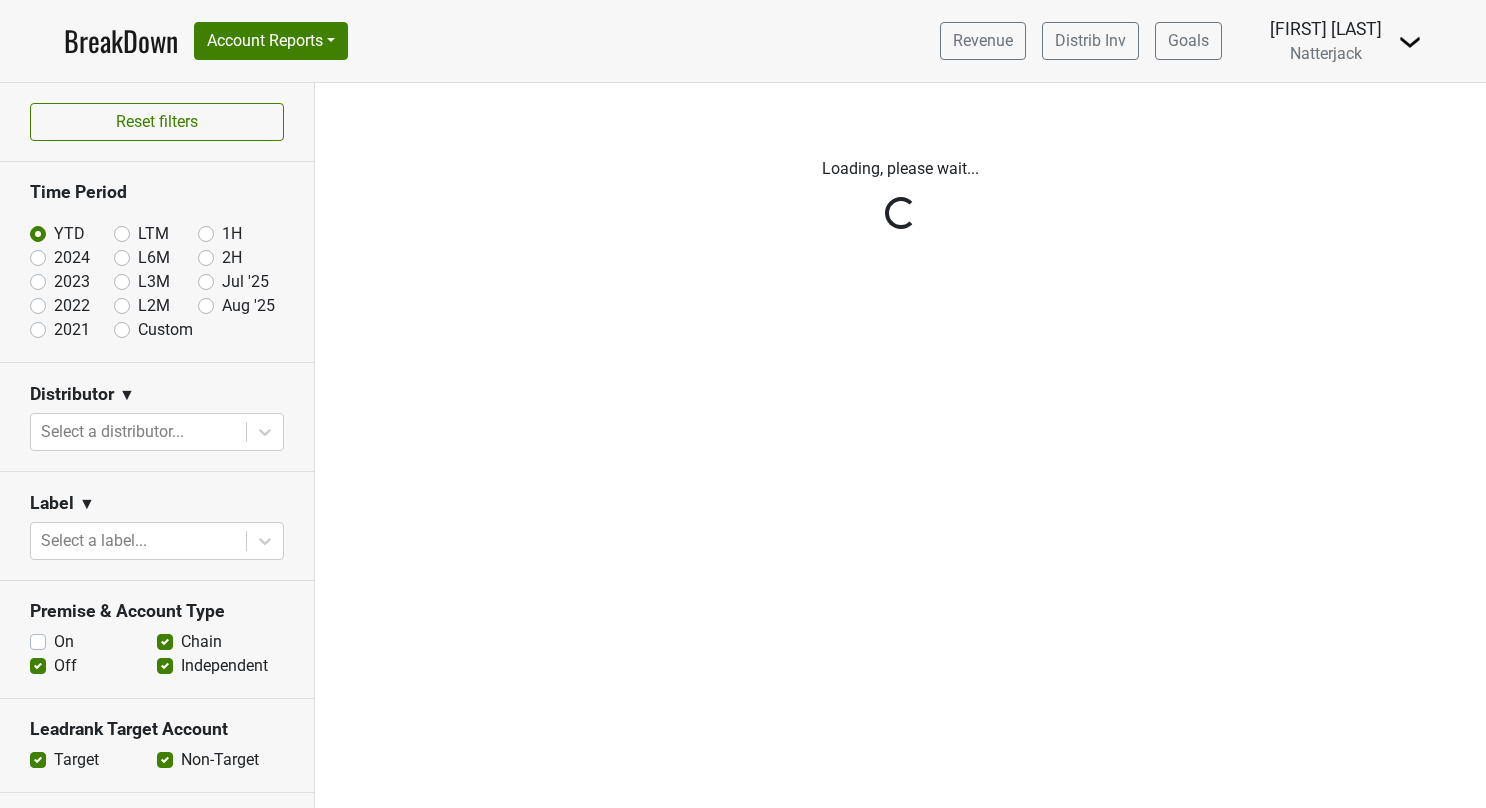 click on "Reset filters Time Period YTD LTM 1H 2024 L6M 2H 2023 L3M Jul '25 2022 L2M Aug '25 2021 Custom Distributor ▼ Select a distributor... Label ▼ Select a label... Premise & Account Type On Off Chain Independent Leadrank Target Account Target Non-Target Region ▼ Select a region... Sales Territory ▼ Select sales territory... Chain ▼ Search for a chain... Performance Table Value Depletions Accounts Velocity PODs Samples Case Revenue Performance Table Types Distributor Label Leadrank Target Account Sales Territory Chain Account Region Distributor Sales Rep Account Type Premise Type" at bounding box center [157, 445] 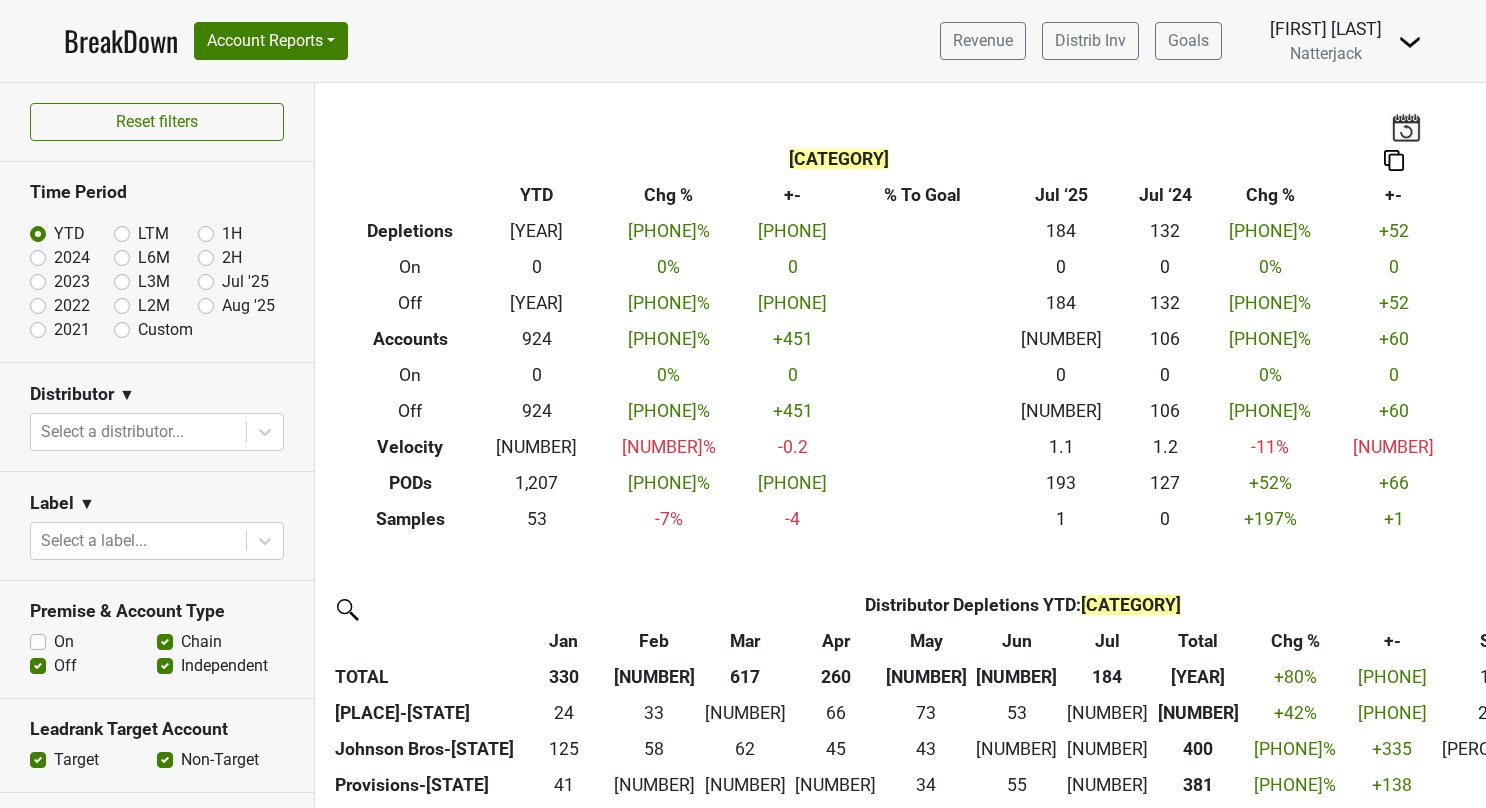 click on "Independent" at bounding box center (224, 666) 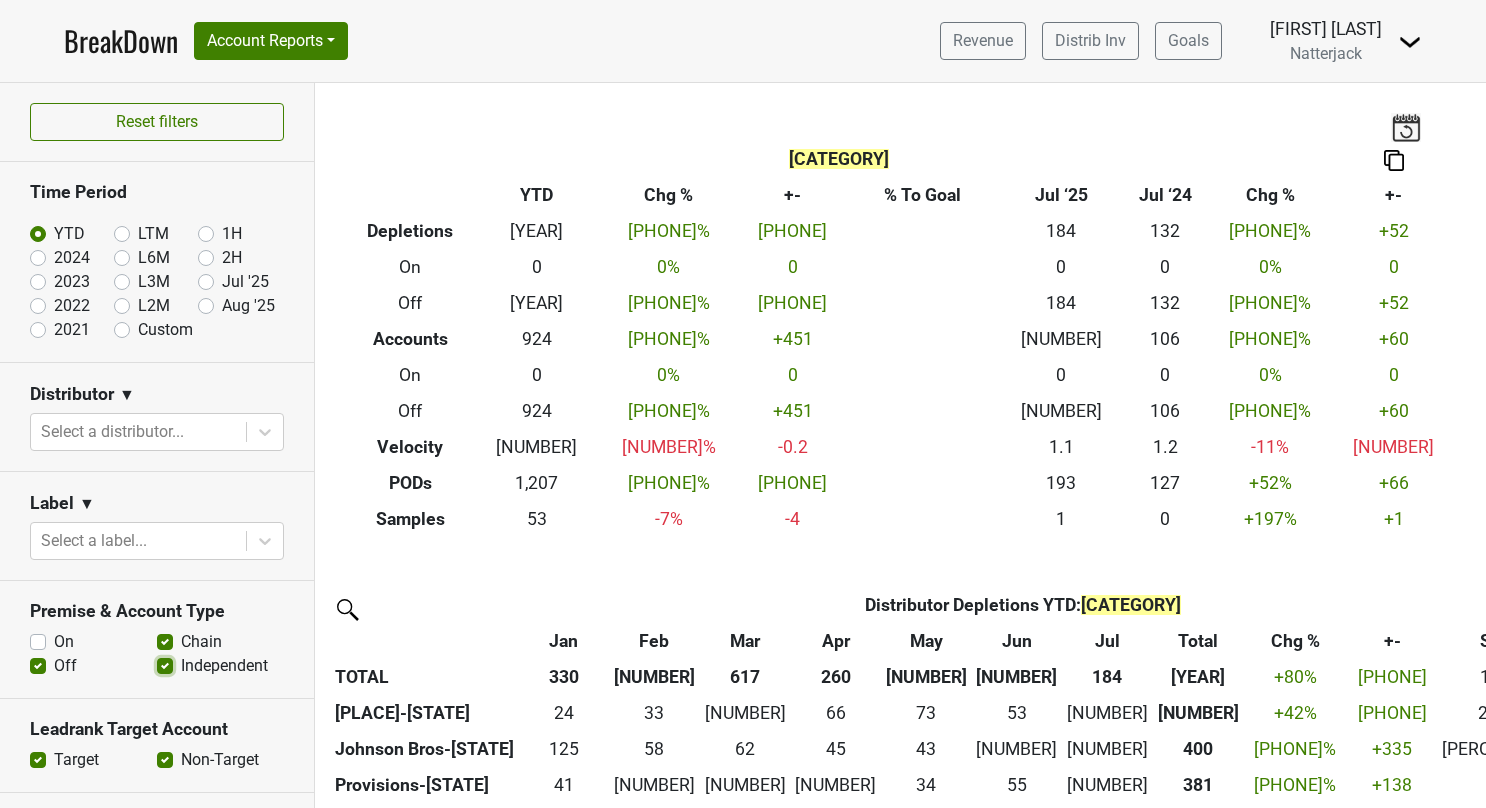 click on "Independent" at bounding box center [165, 664] 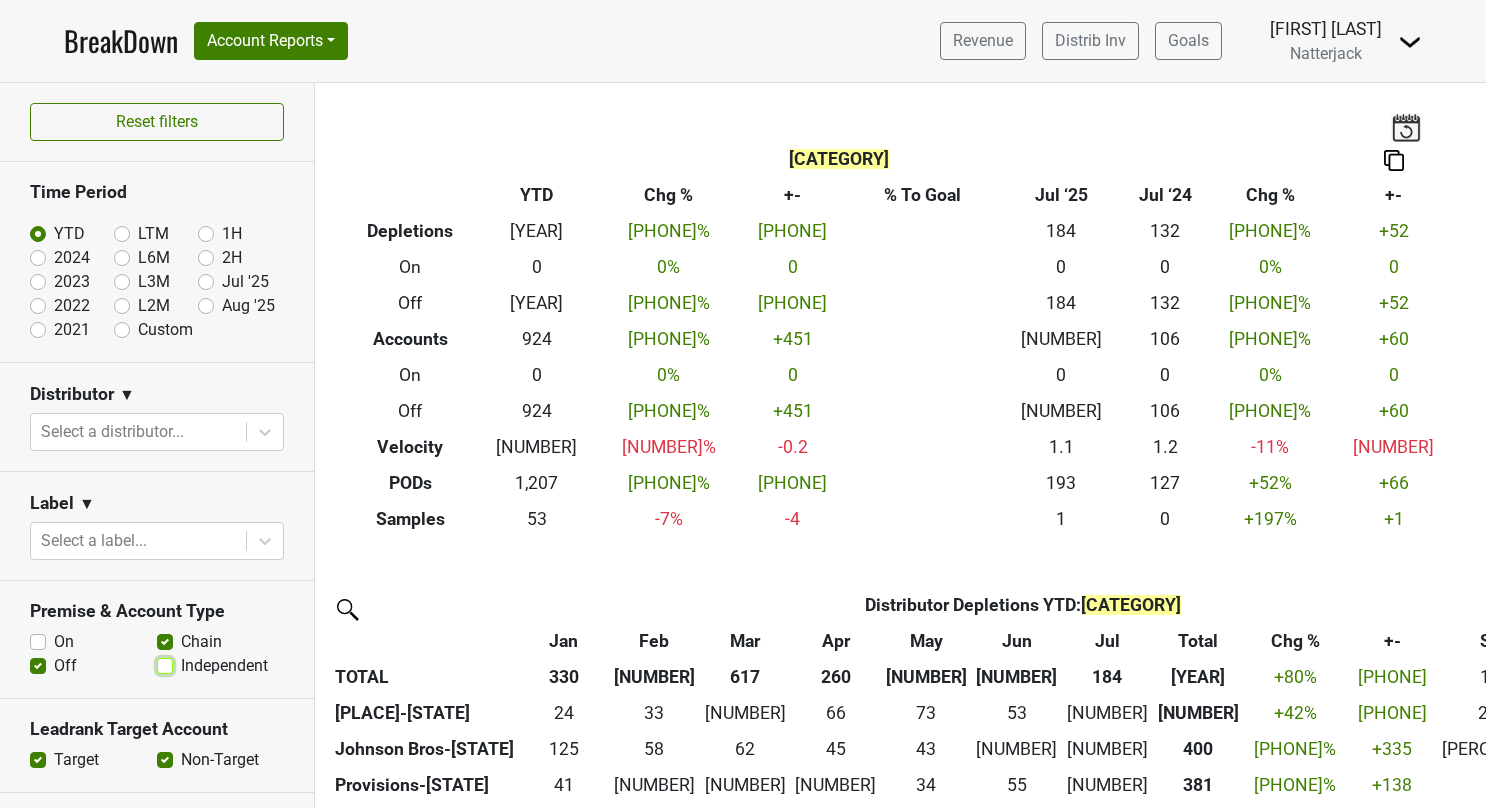 checkbox on "false" 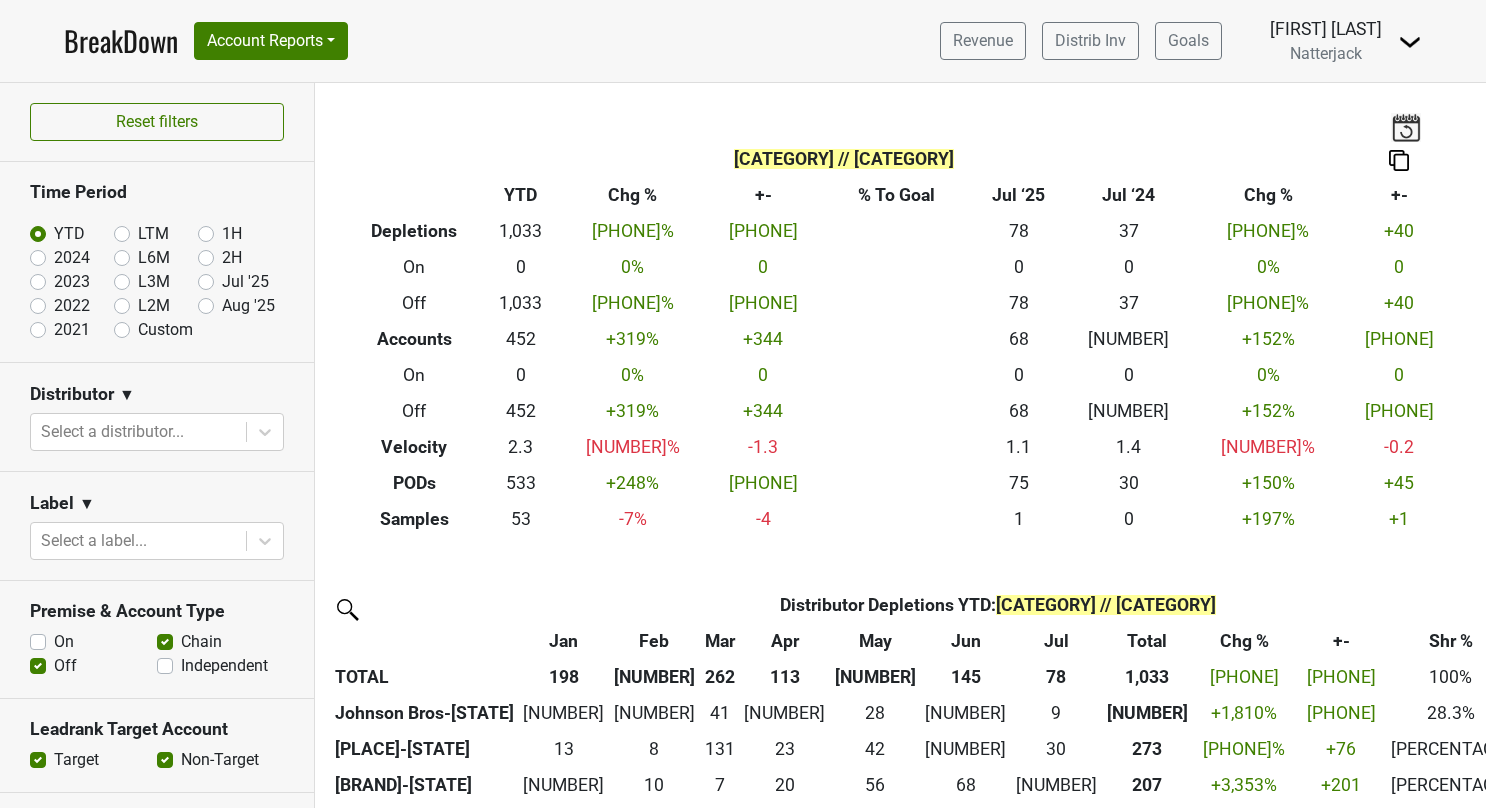 click on "On" at bounding box center (64, 642) 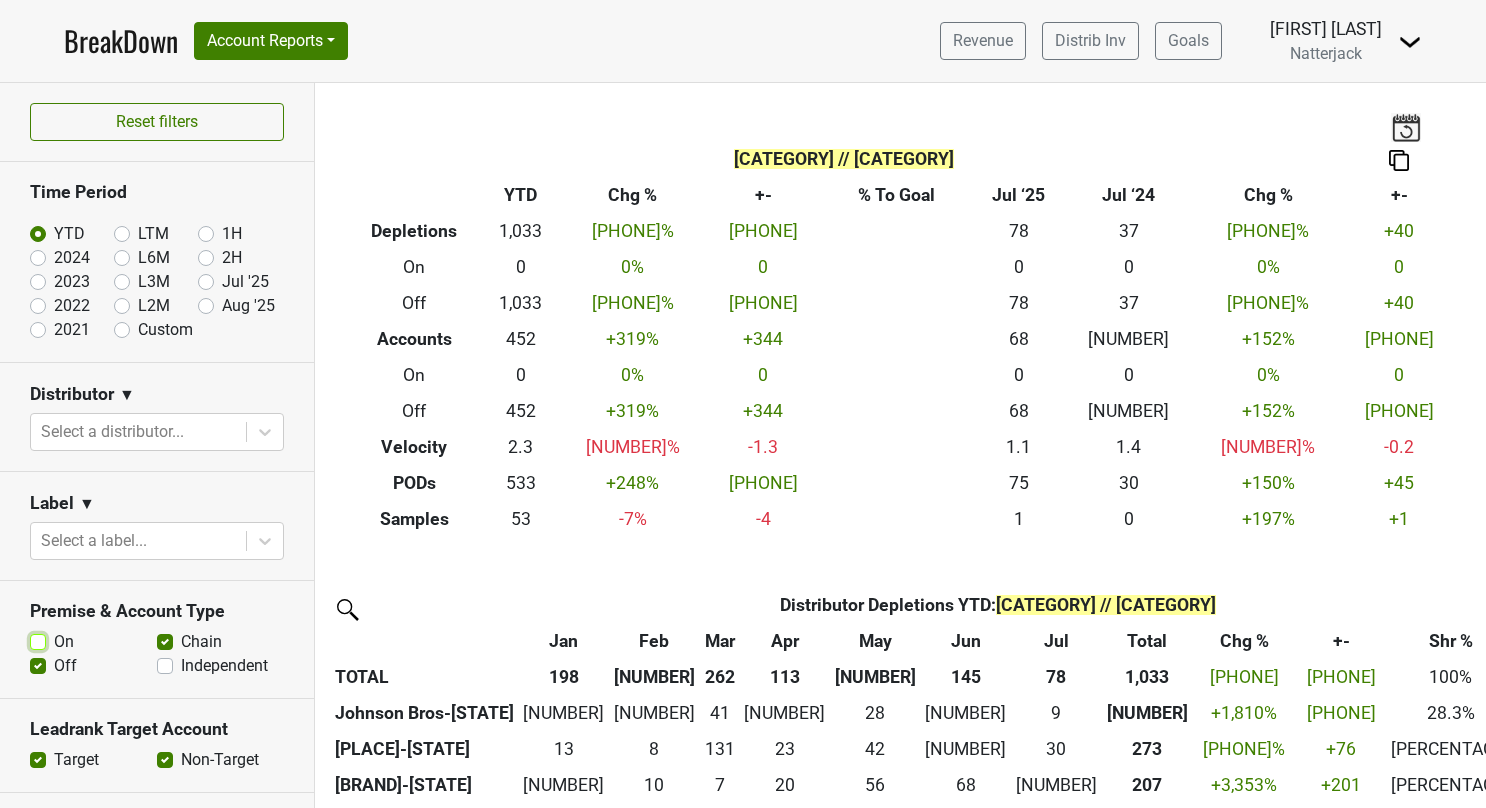click on "On" at bounding box center [38, 640] 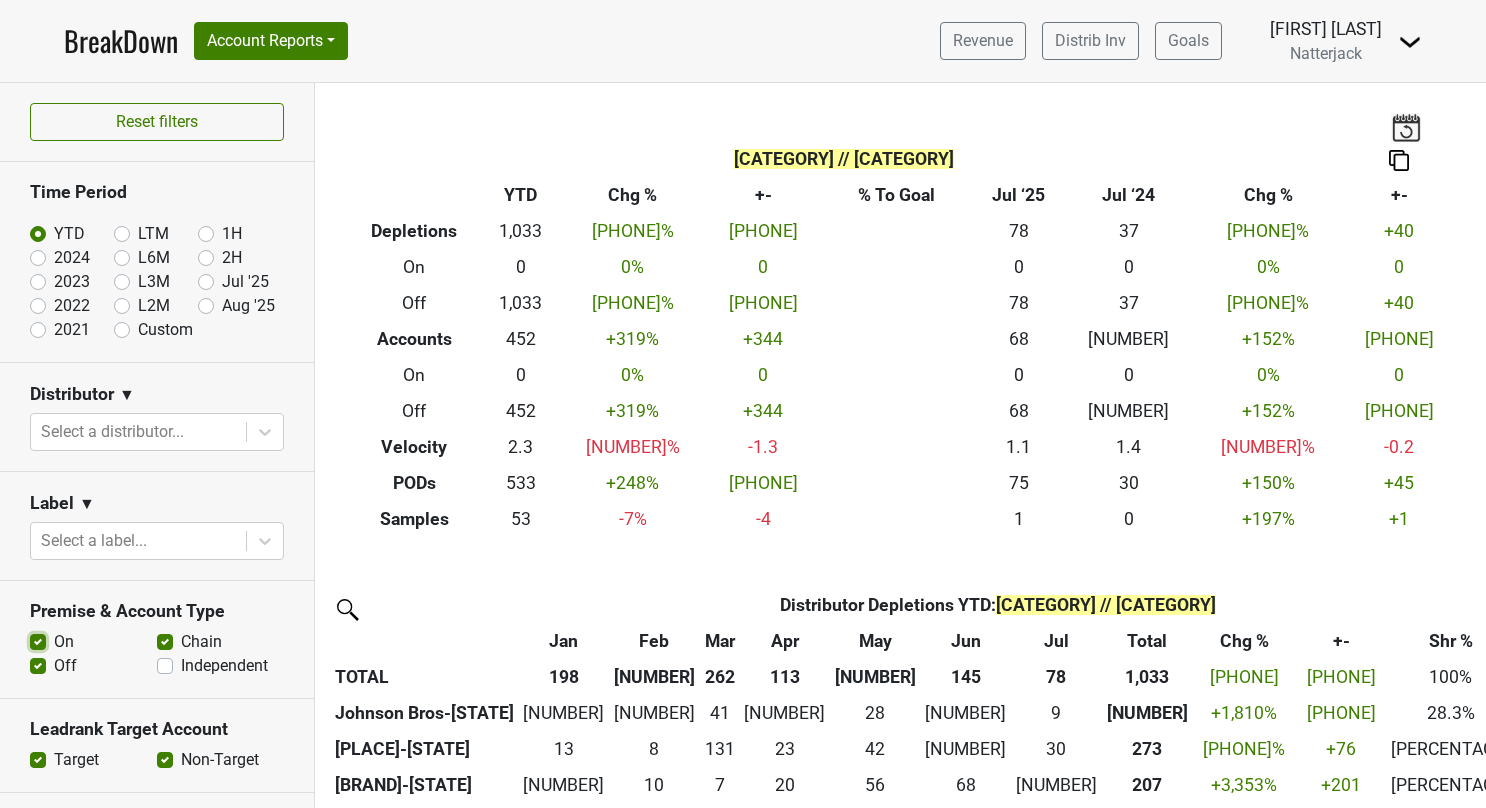 checkbox on "true" 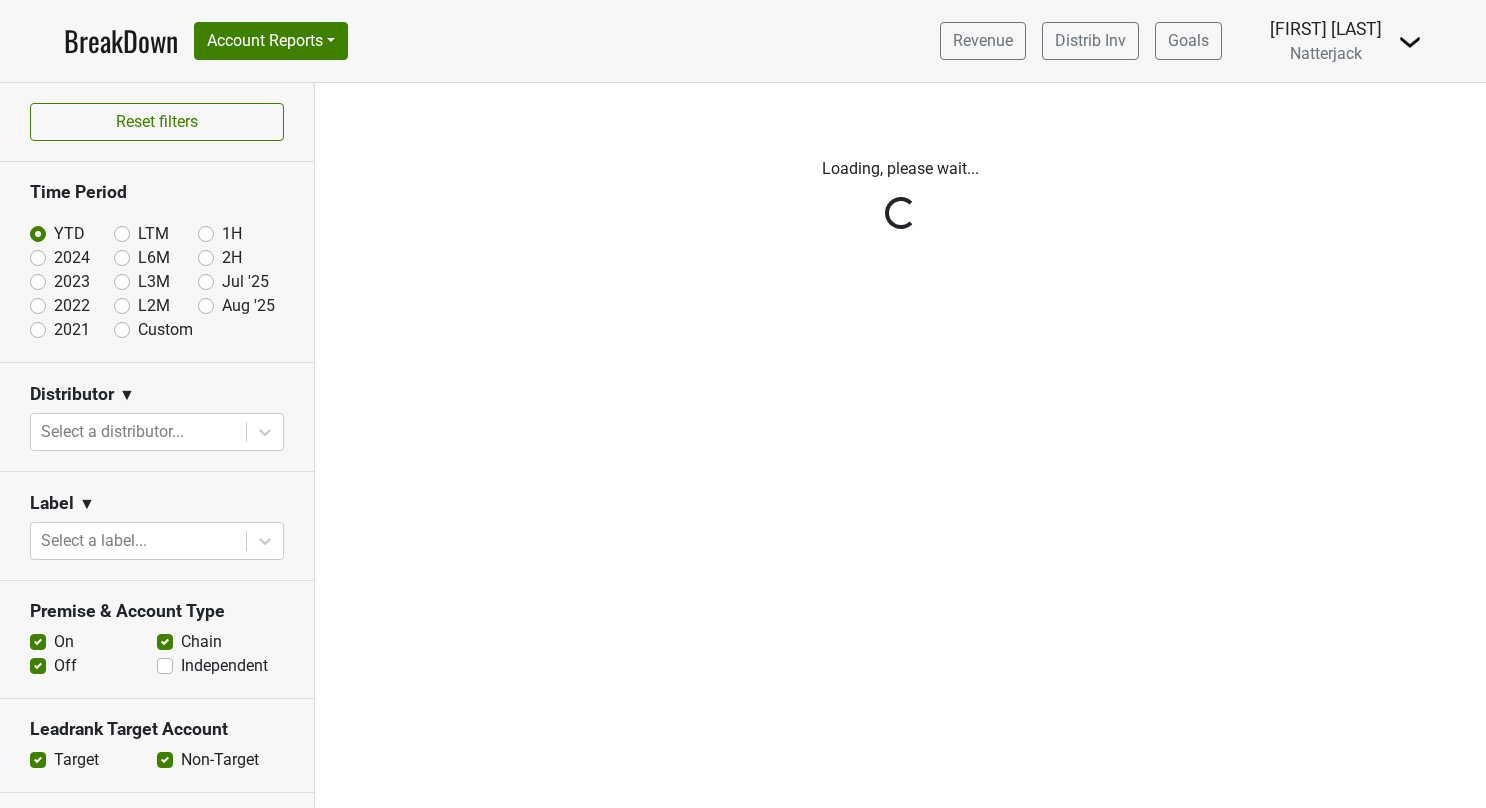 click on "Reset filters Time Period YTD LTM 1H 2024 L6M 2H 2023 L3M Jul '25 2022 L2M Aug '25 2021 Custom Distributor ▼ Select a distributor... Label ▼ Select a label... Premise & Account Type On Off Chain Independent Leadrank Target Account Target Non-Target Region ▼ Select a region... Sales Territory ▼ Select sales territory... Chain ▼ Search for a chain... Performance Table Value Depletions Accounts Velocity PODs Samples Case Revenue Performance Table Types Distributor Label Leadrank Target Account Sales Territory Chain Account Region Distributor Sales Rep Account Type Premise Type" at bounding box center (157, 445) 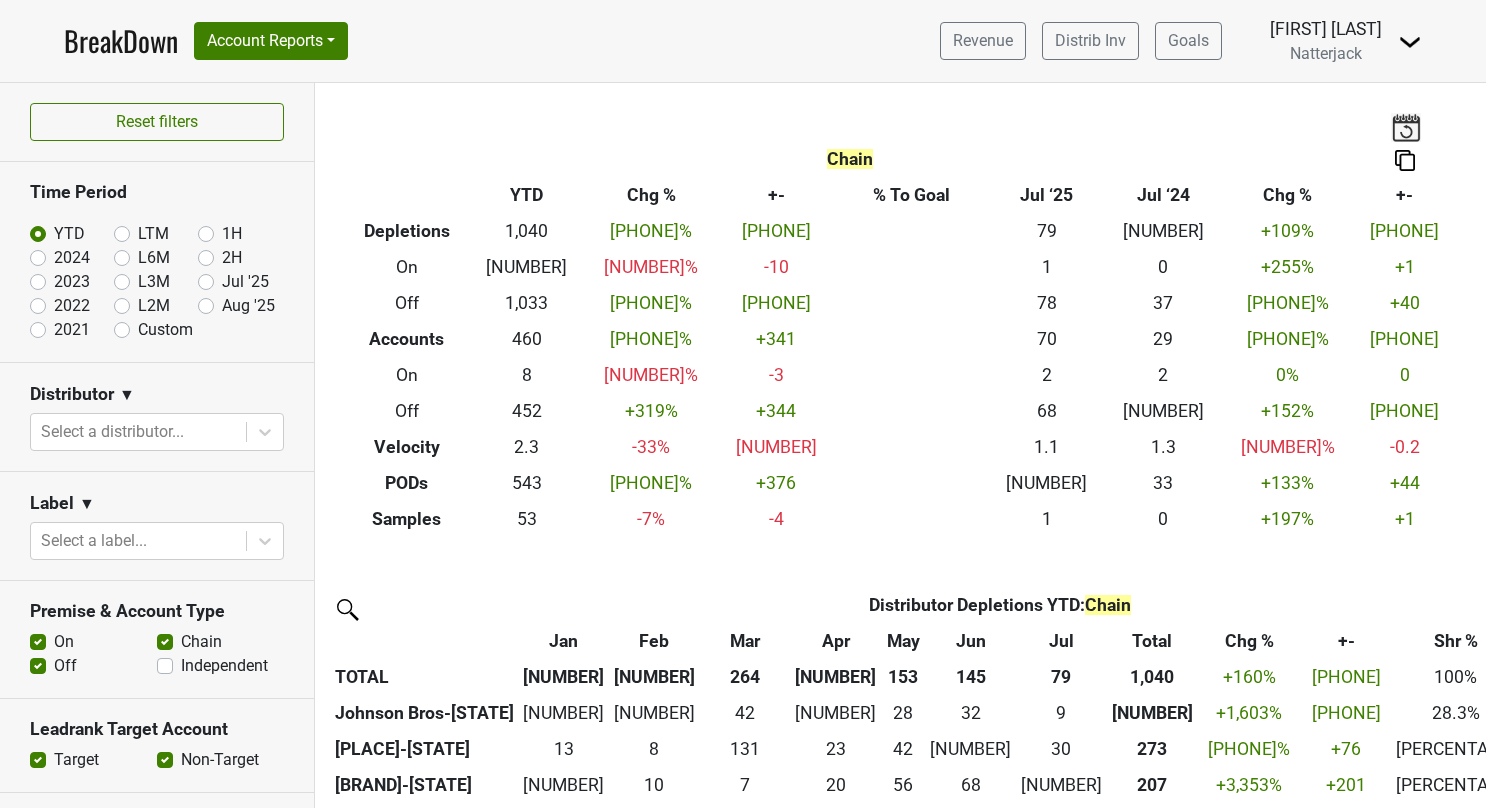 click on "Independent" at bounding box center (224, 666) 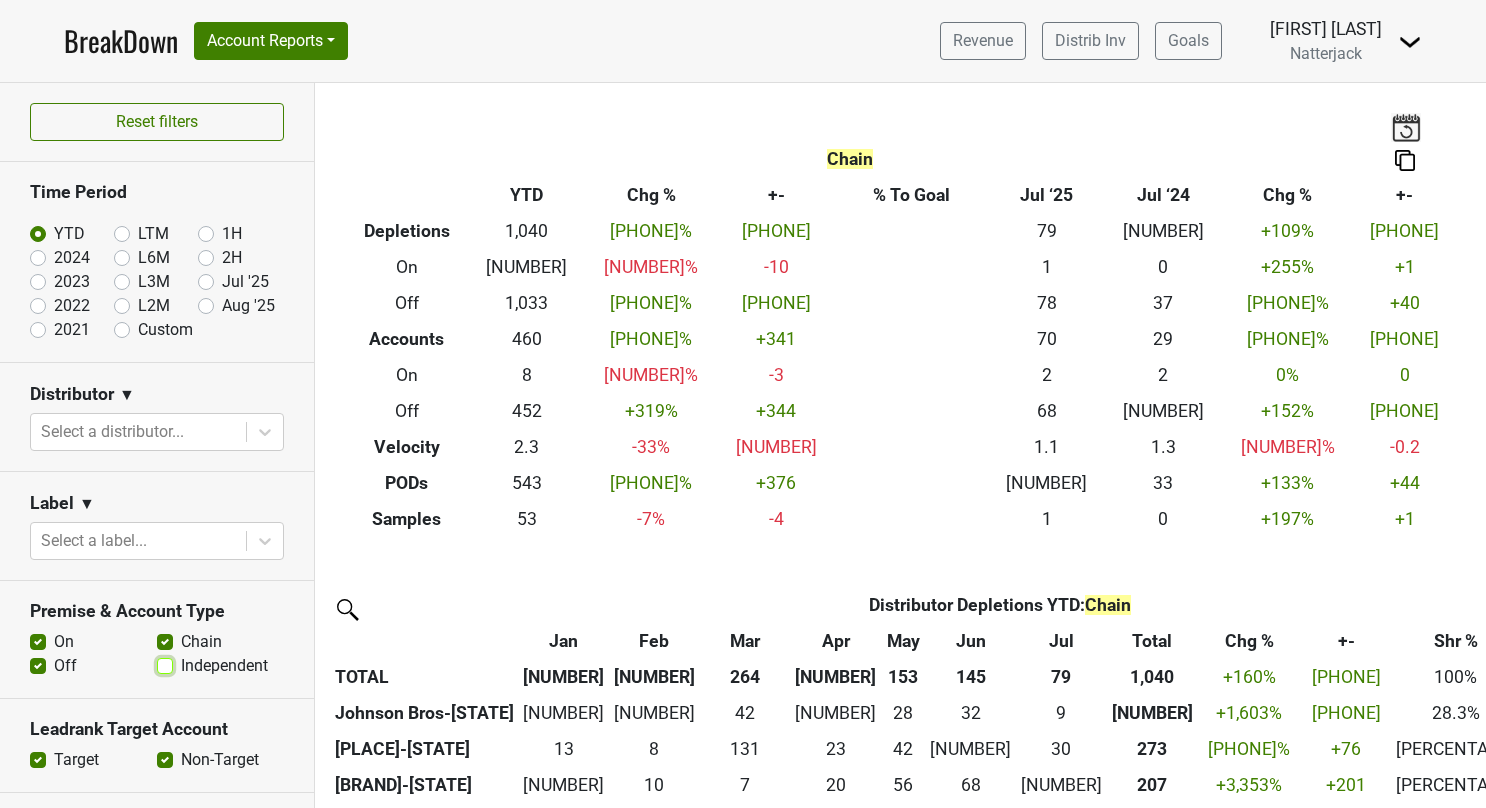 click on "Independent" at bounding box center (165, 664) 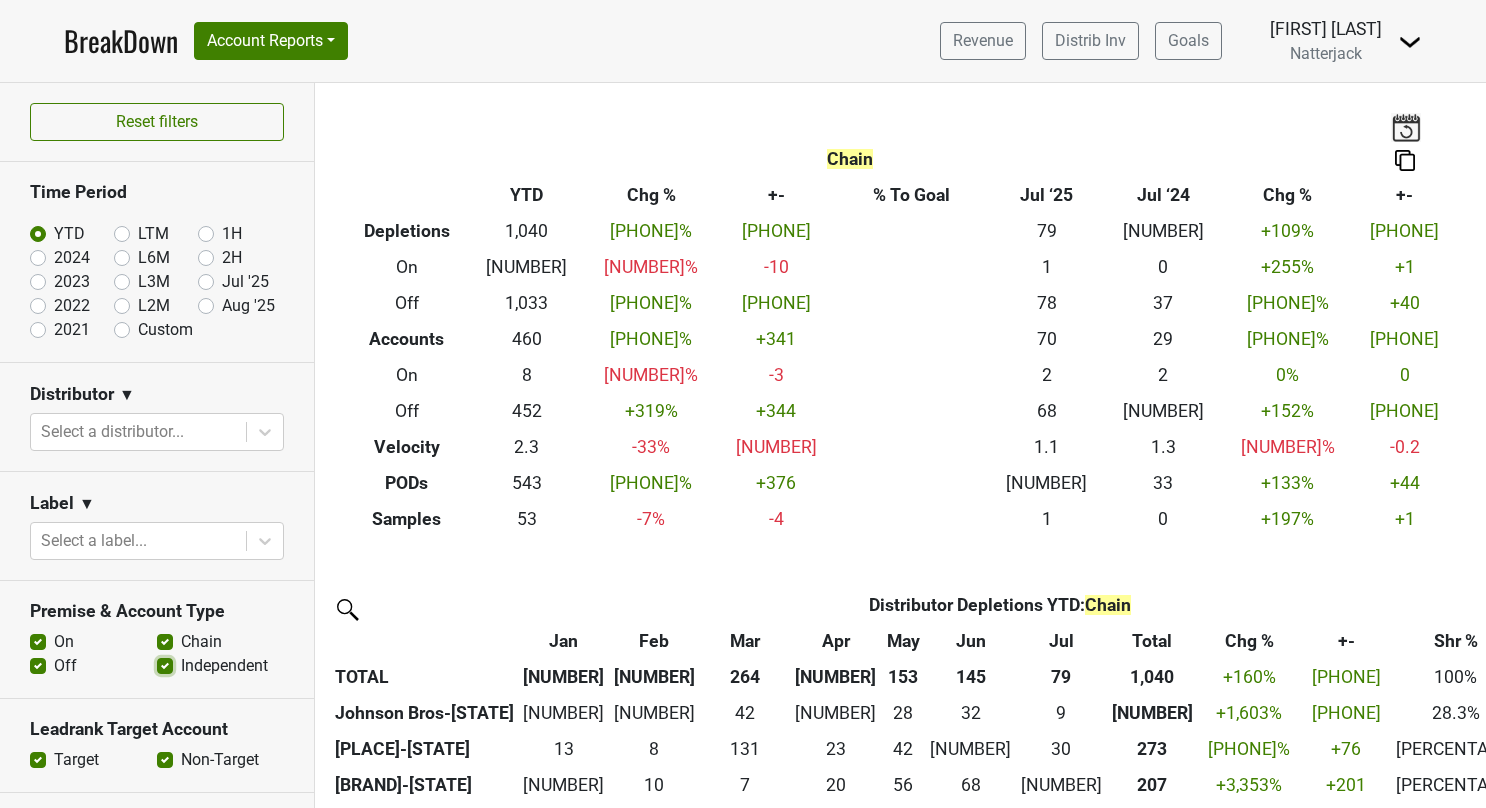 checkbox on "true" 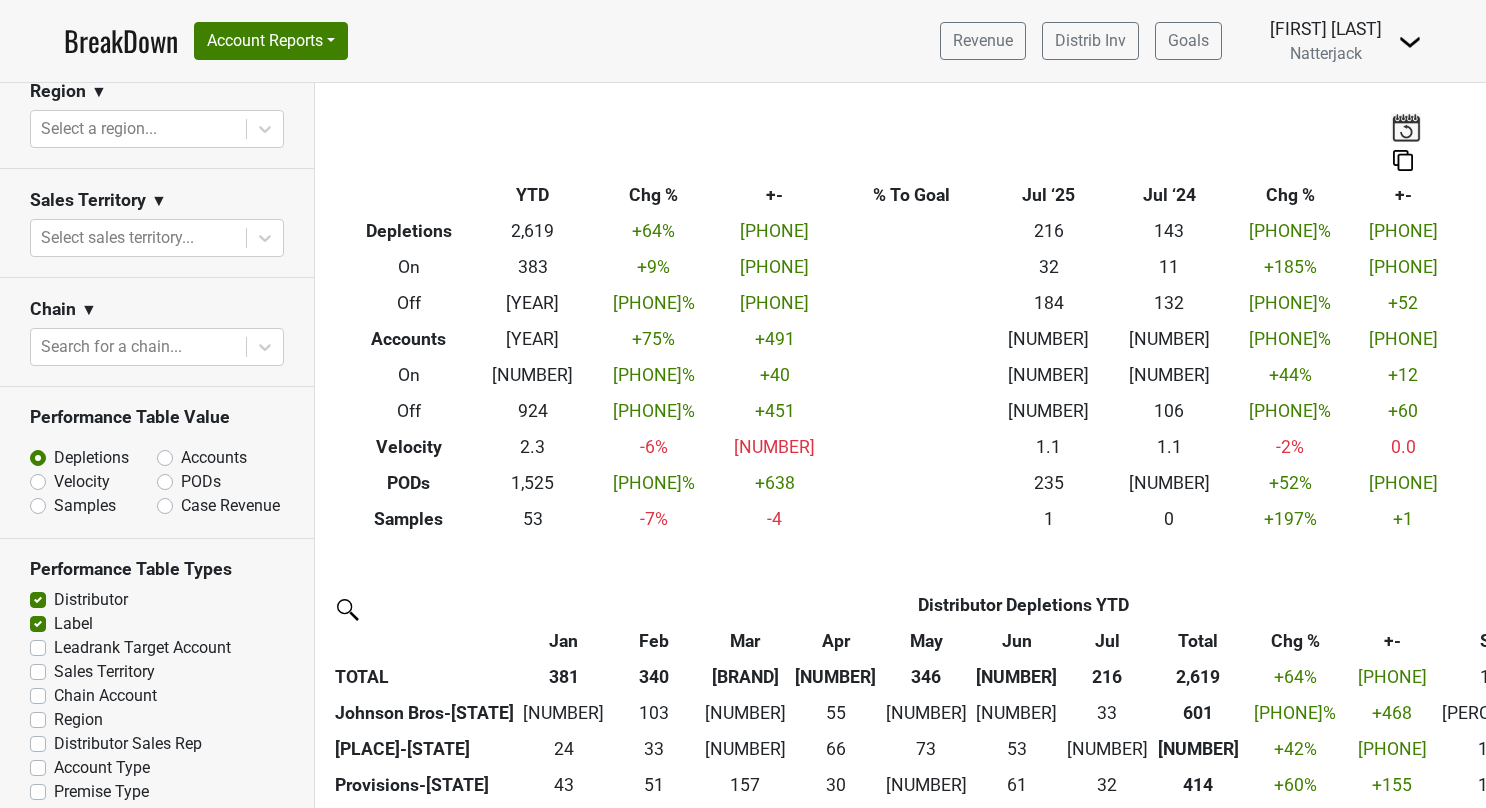 scroll, scrollTop: 736, scrollLeft: 0, axis: vertical 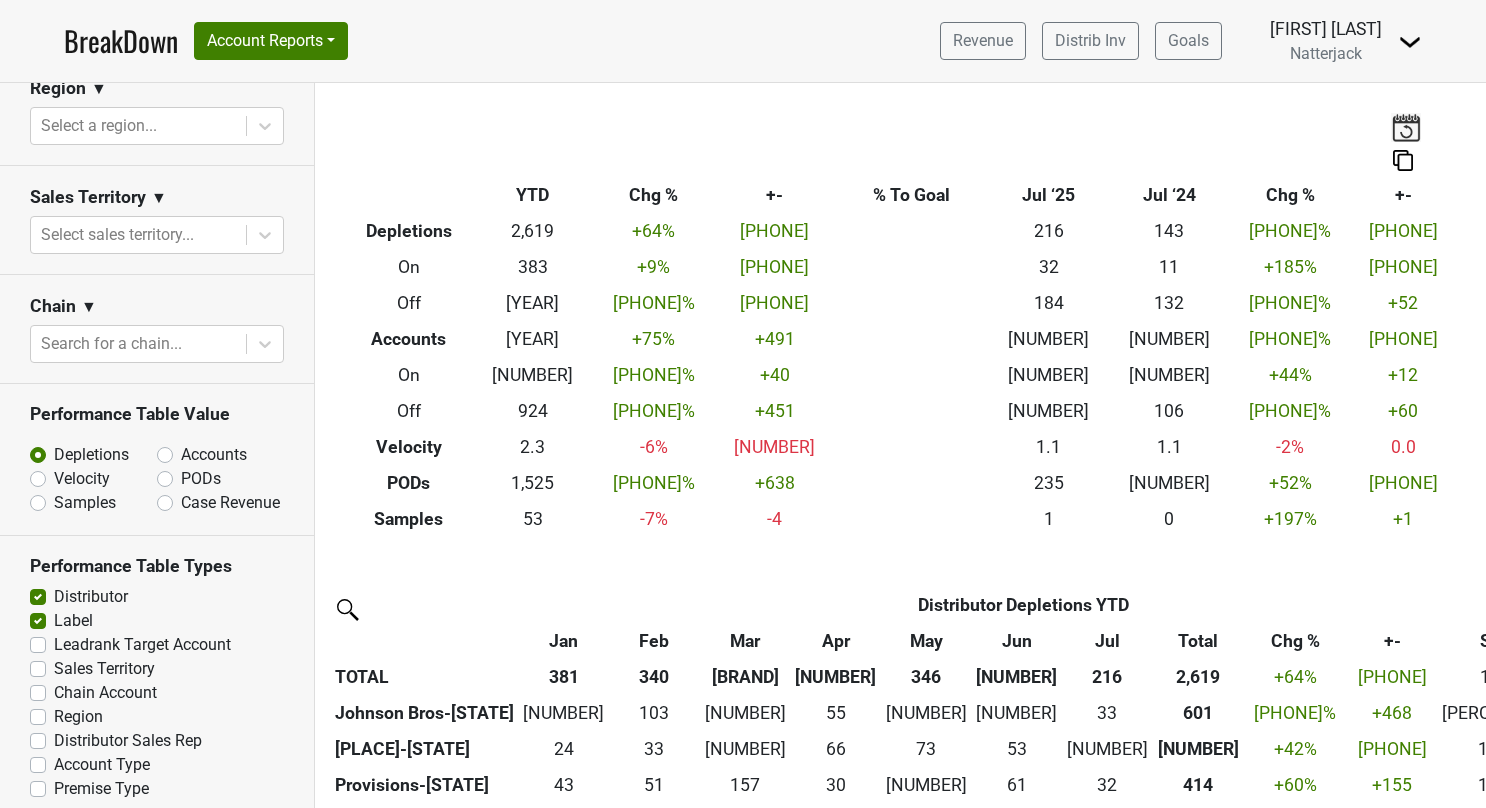 click on "Chain Account" at bounding box center [105, 693] 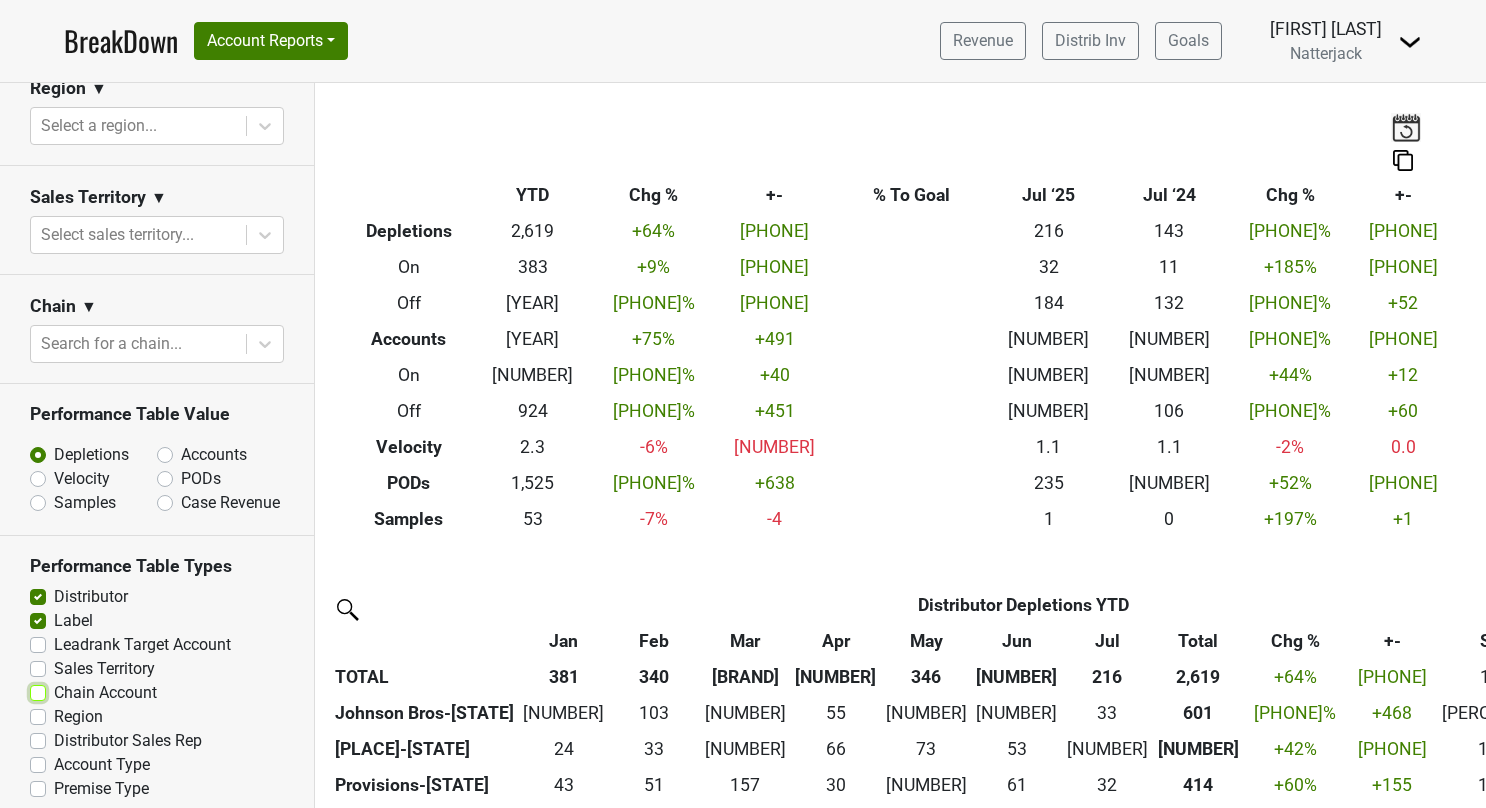 click on "Chain Account" at bounding box center (38, 691) 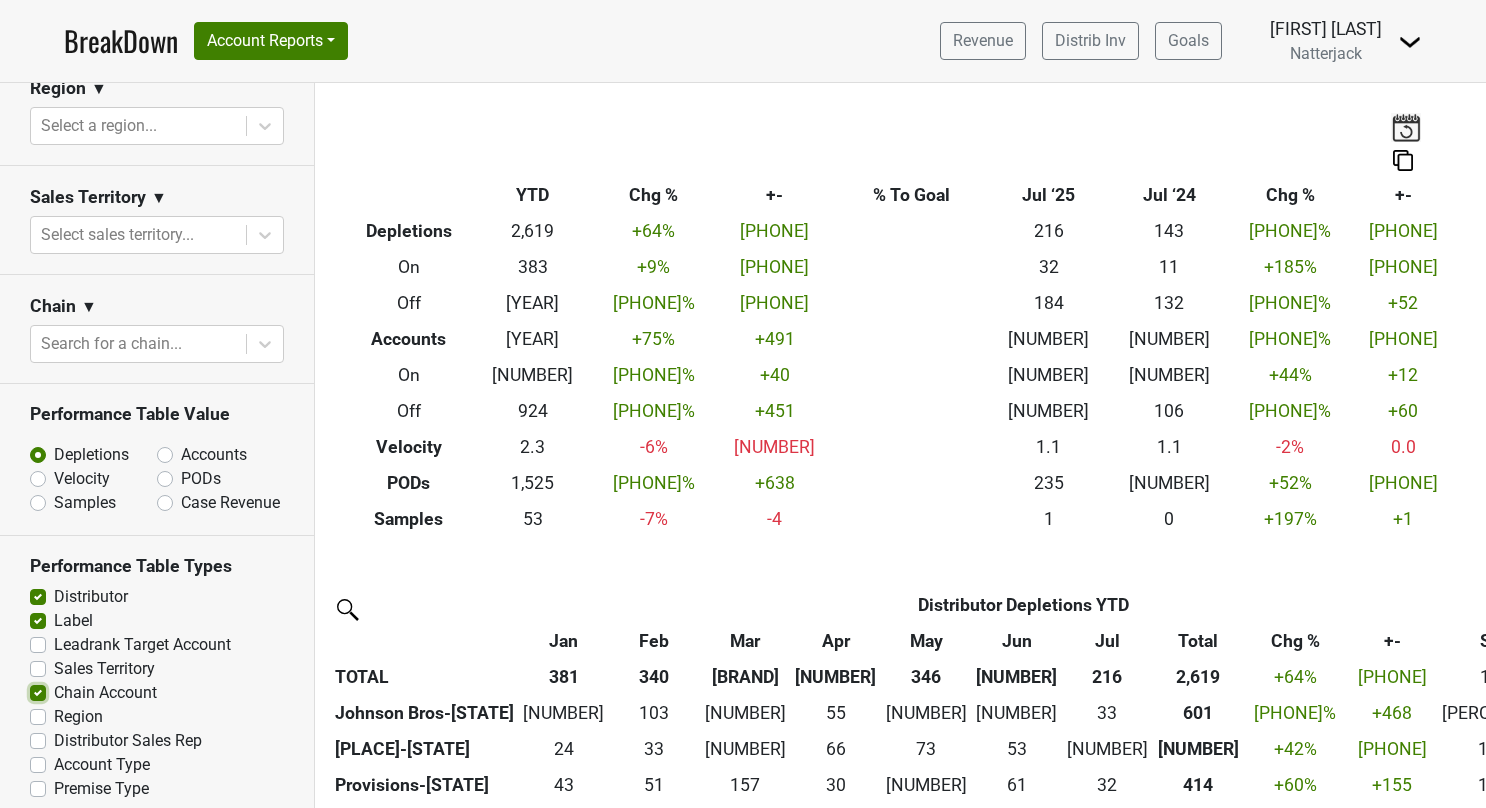 checkbox on "true" 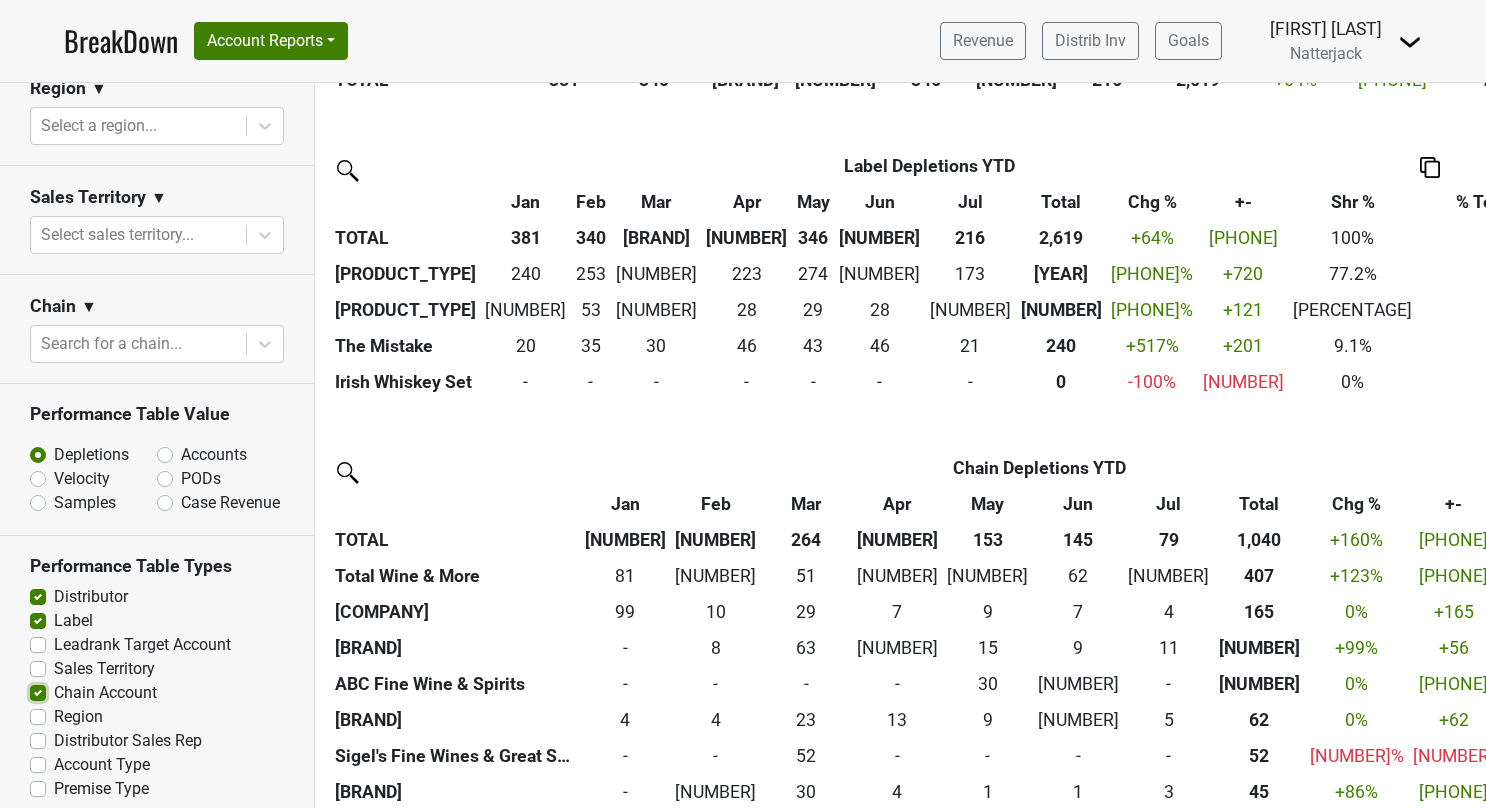 scroll, scrollTop: 1102, scrollLeft: 0, axis: vertical 